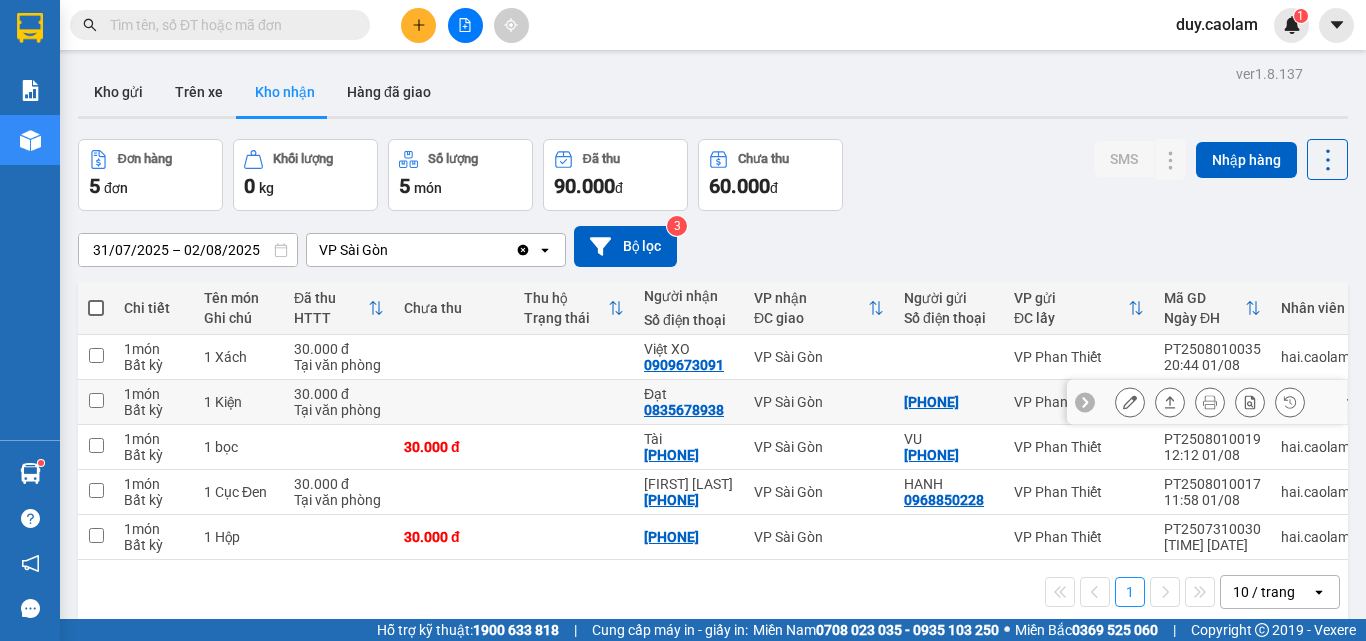 scroll, scrollTop: 0, scrollLeft: 0, axis: both 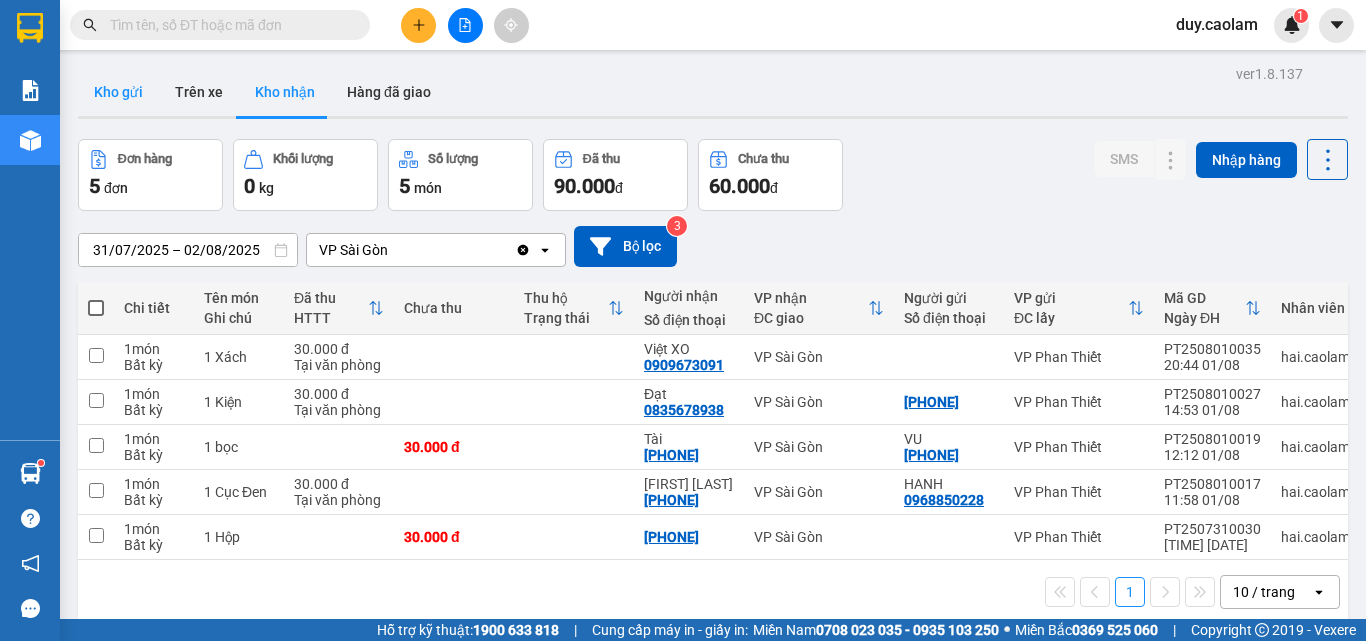 click on "Kho gửi" at bounding box center [118, 92] 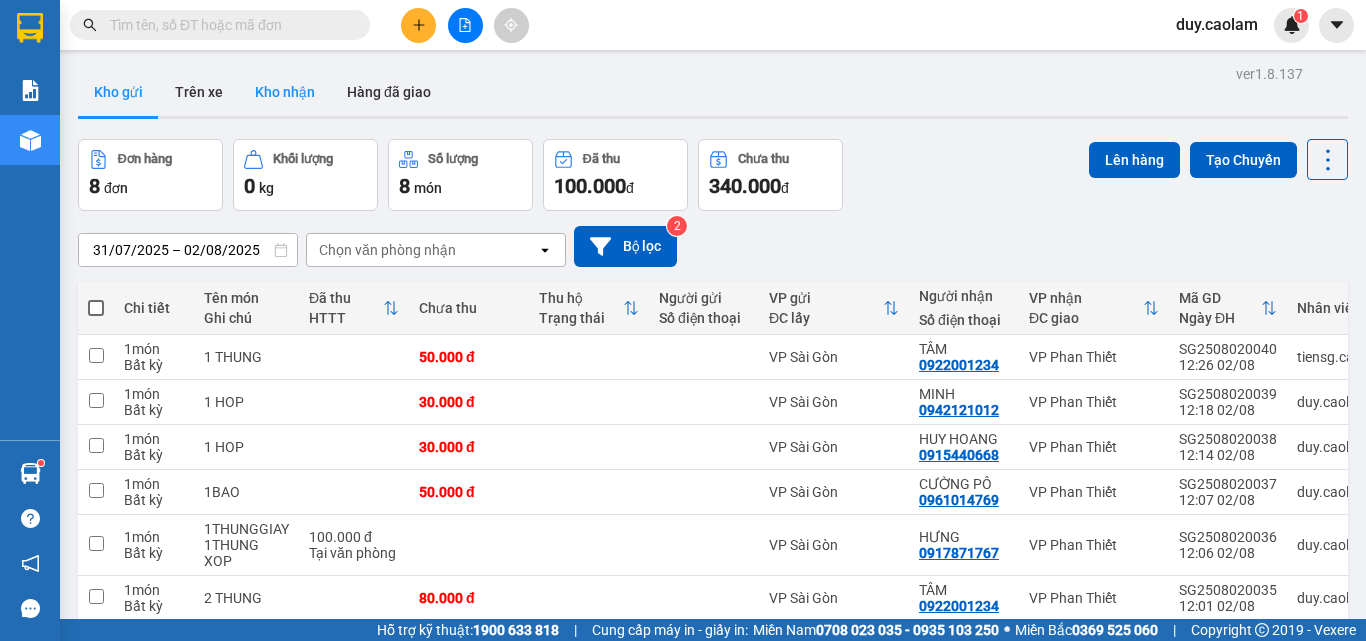 click on "Kho nhận" at bounding box center (285, 92) 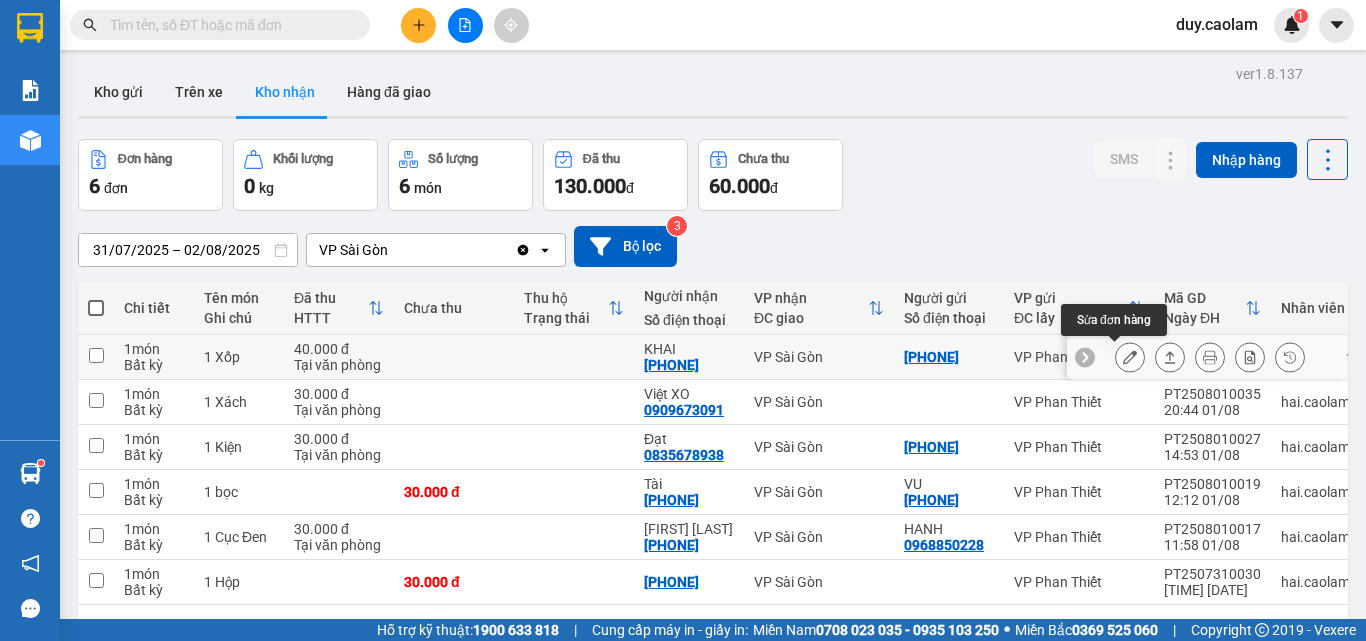 click 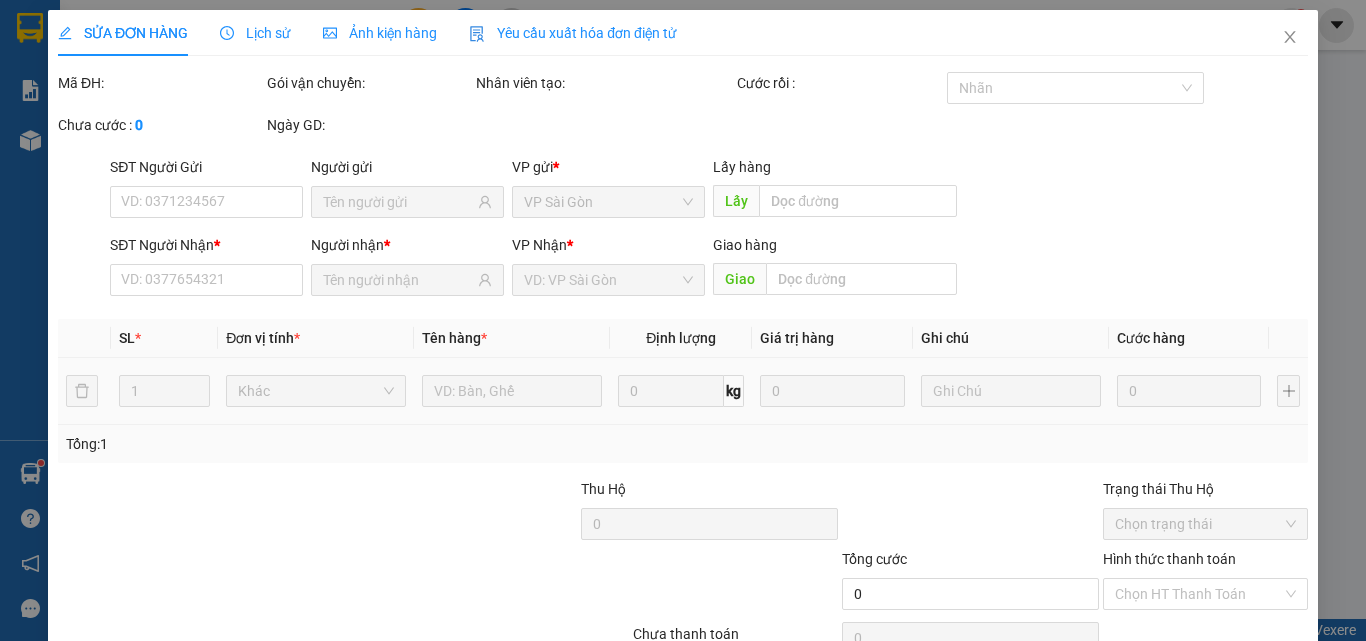 type on "0973725705" 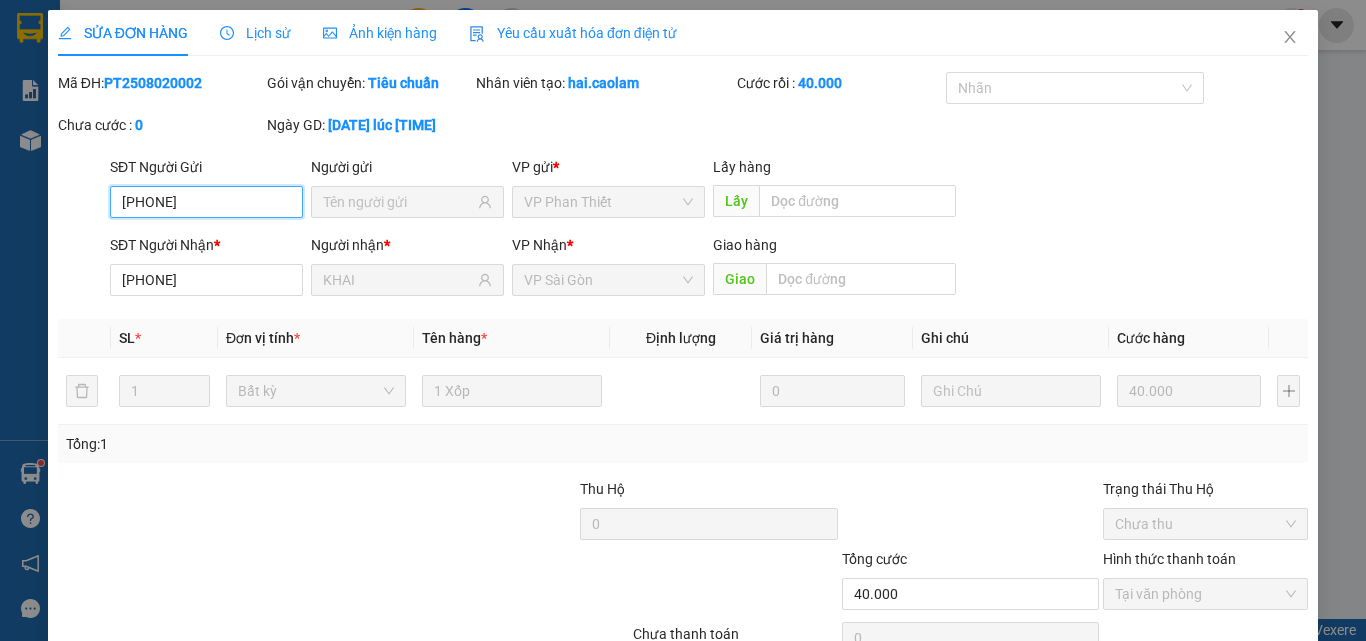 scroll, scrollTop: 103, scrollLeft: 0, axis: vertical 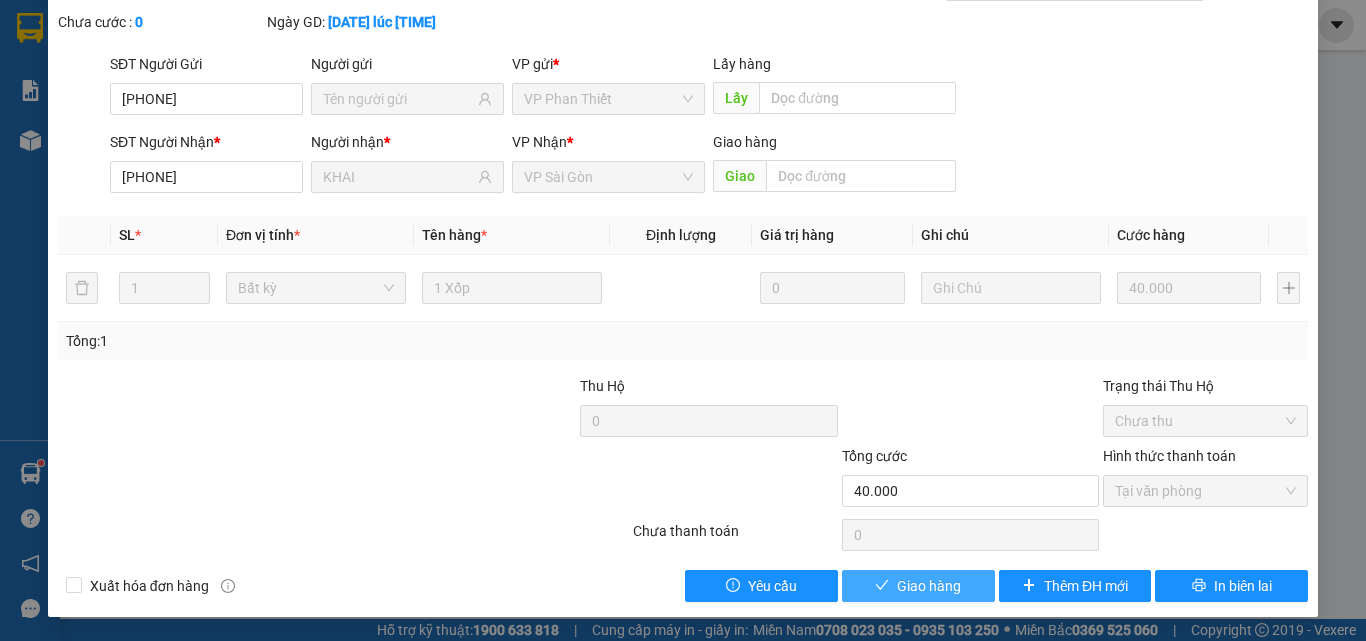 click on "Giao hàng" at bounding box center [929, 586] 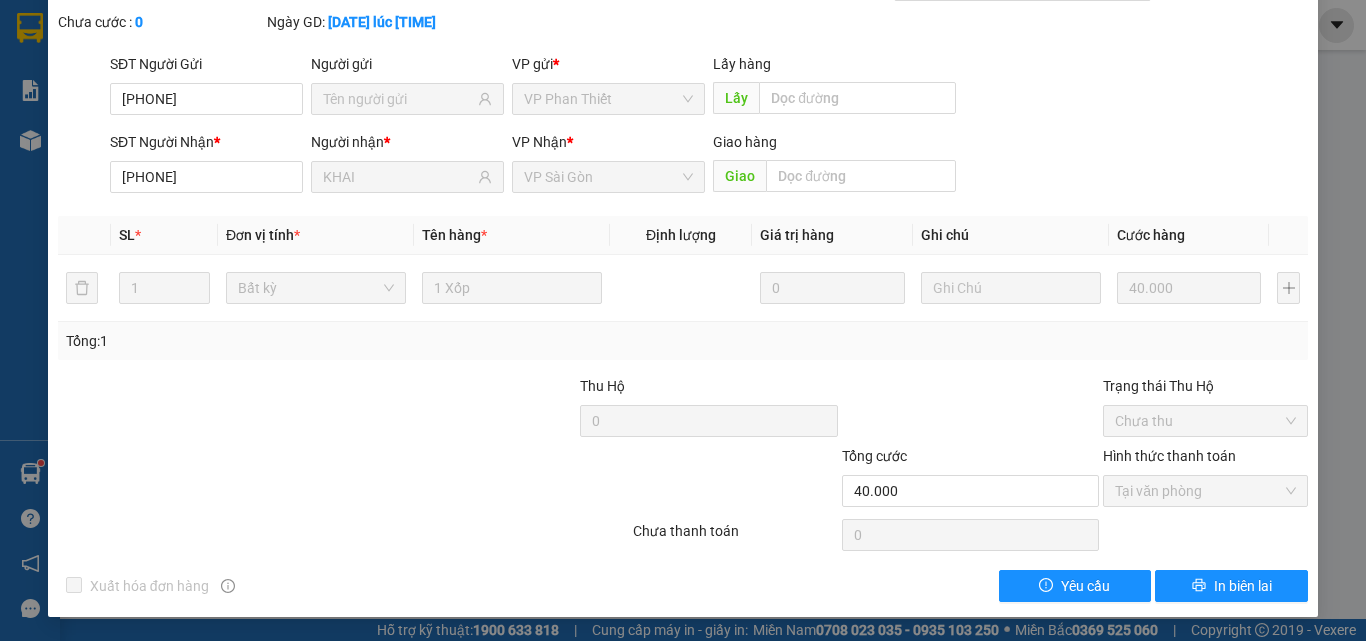 scroll, scrollTop: 3, scrollLeft: 0, axis: vertical 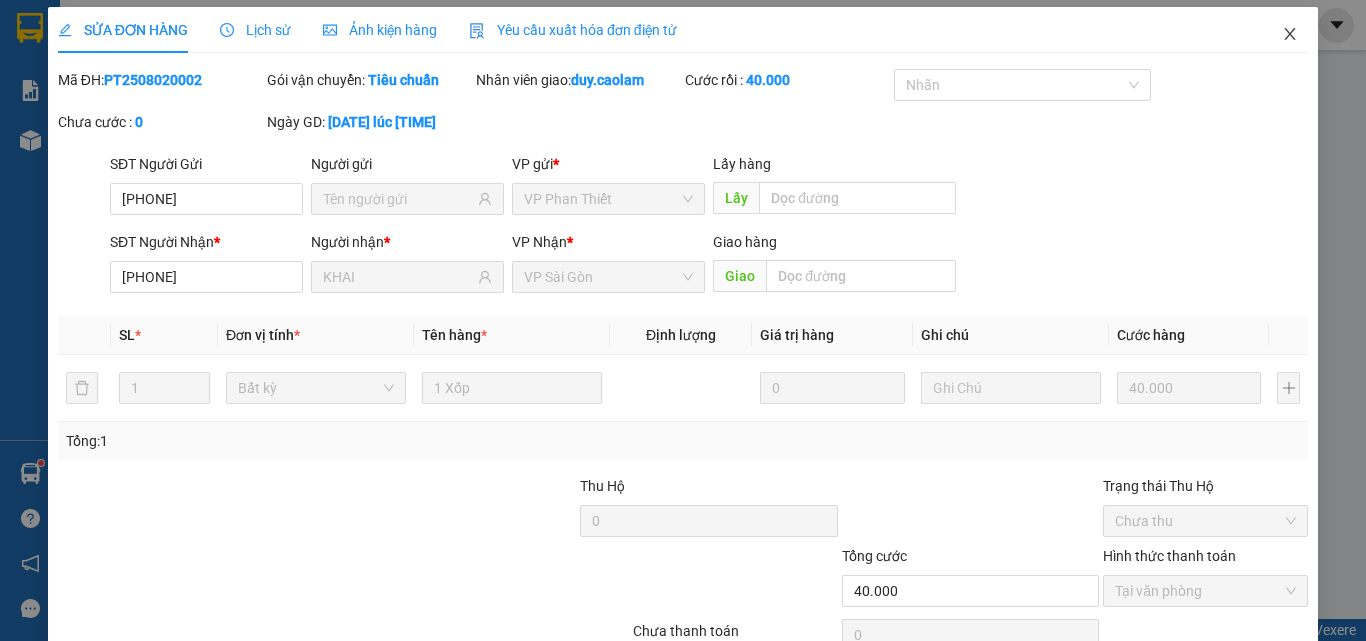 click 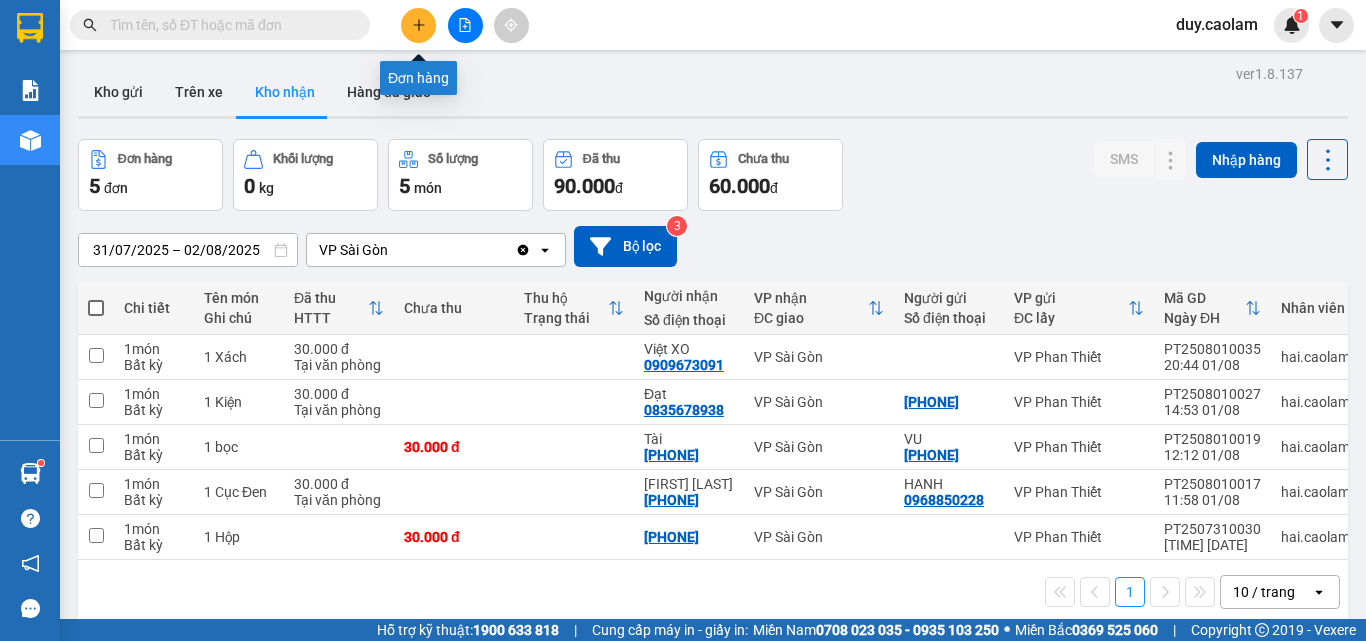 click at bounding box center (418, 25) 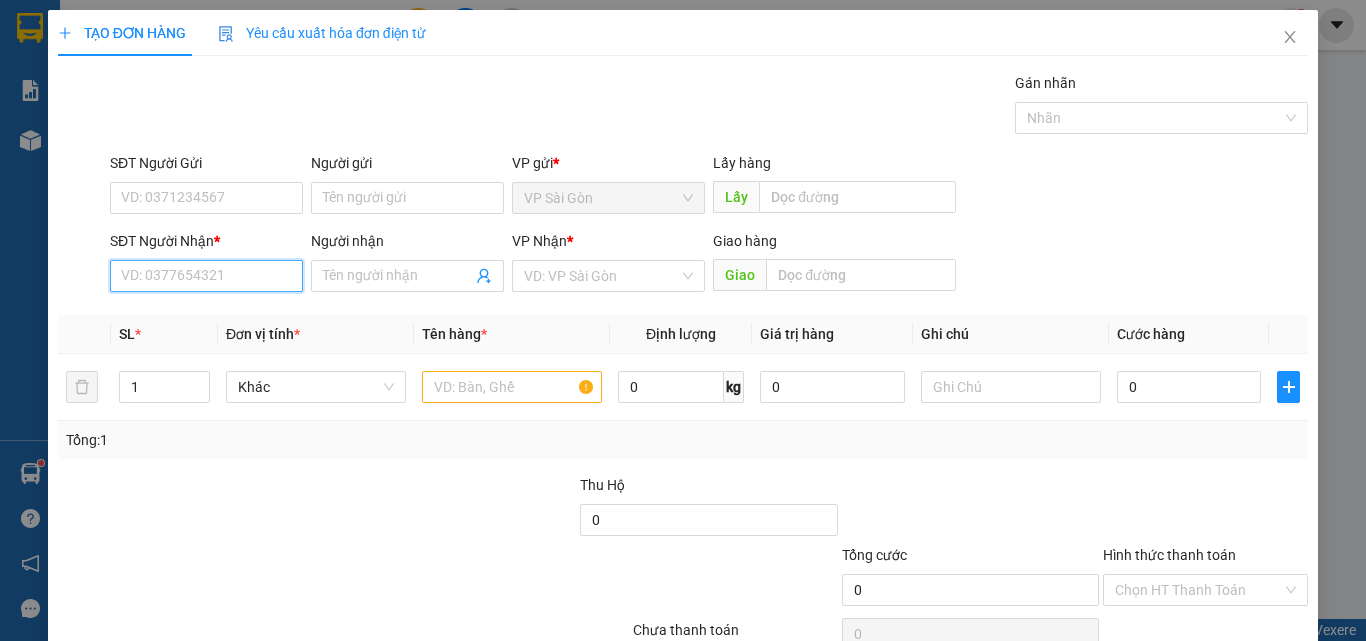 click on "SĐT Người Nhận  *" at bounding box center (206, 276) 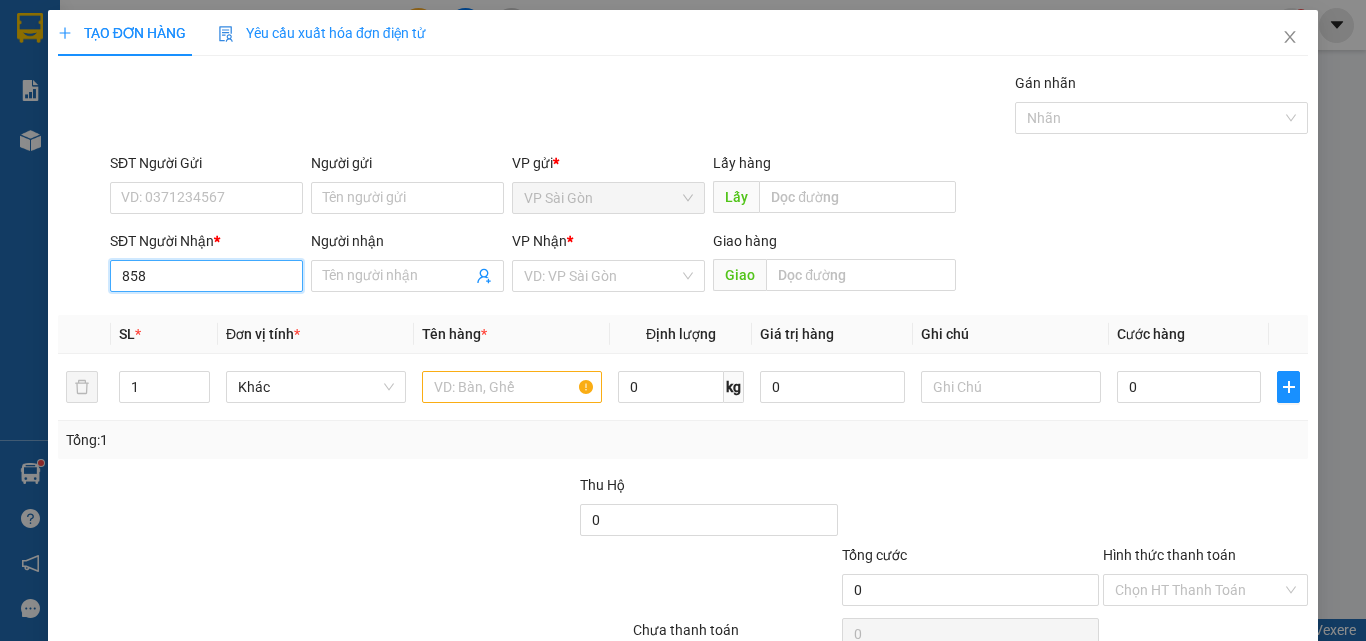 click on "858" at bounding box center (206, 276) 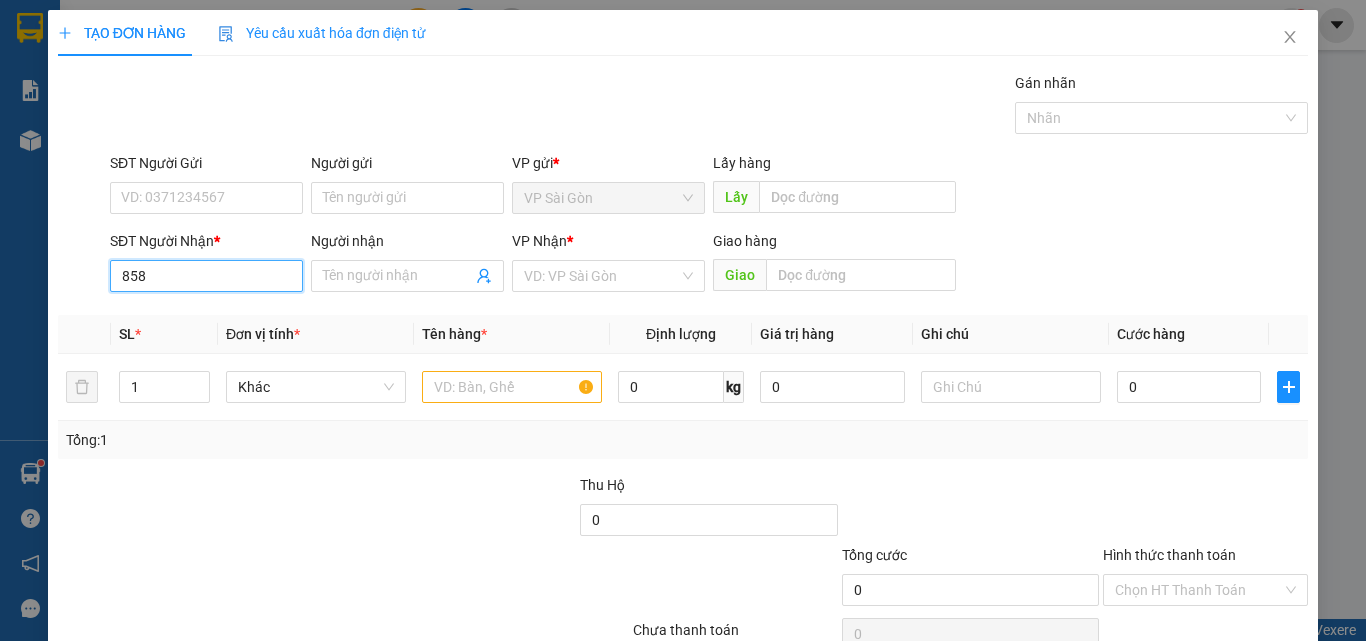 click on "858" at bounding box center (206, 276) 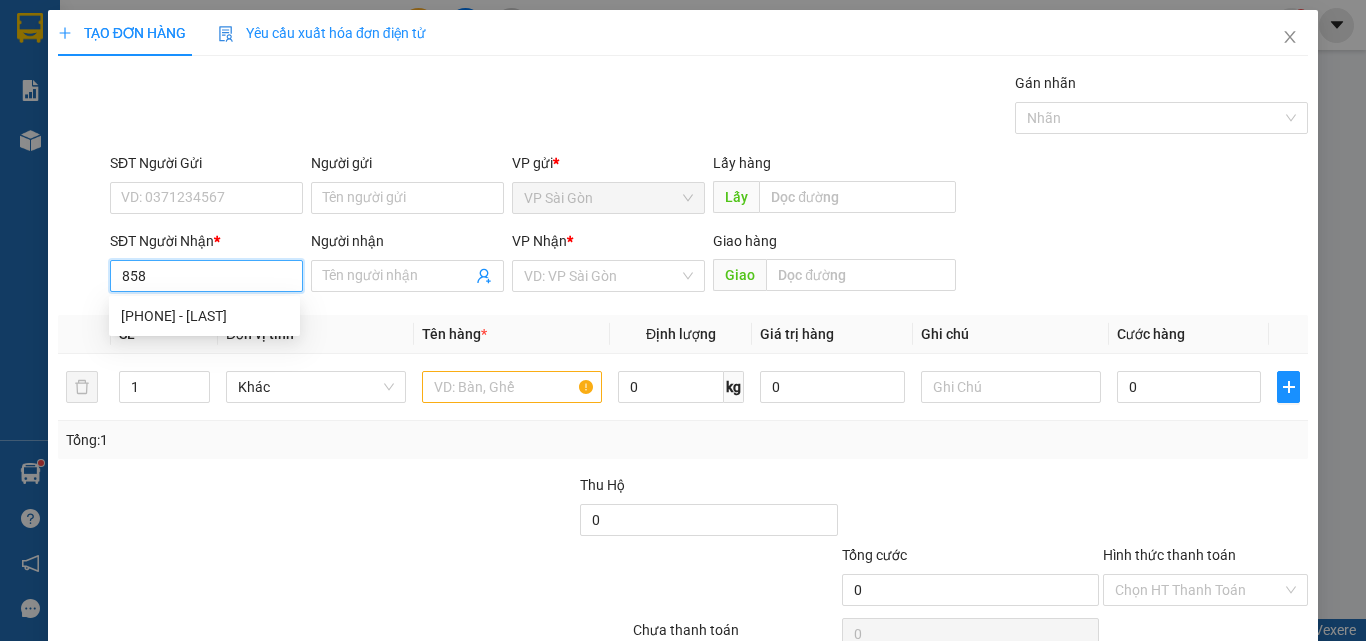 click on "858" at bounding box center [206, 276] 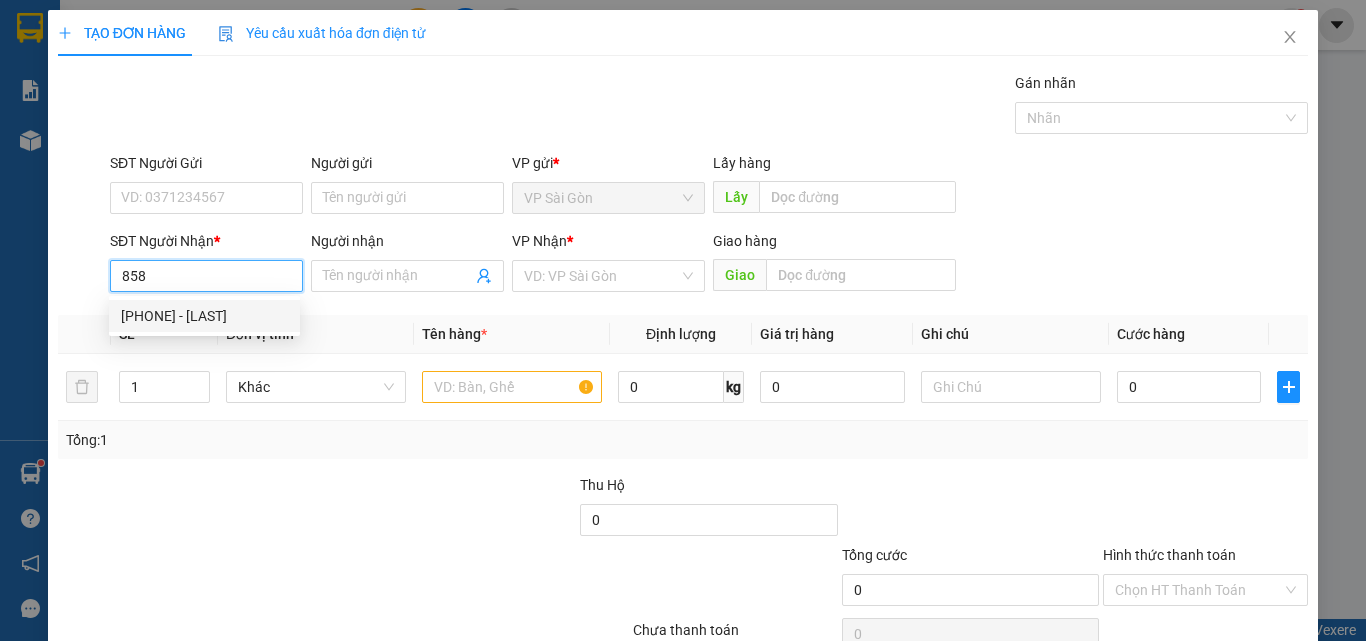 click on "858" at bounding box center [206, 276] 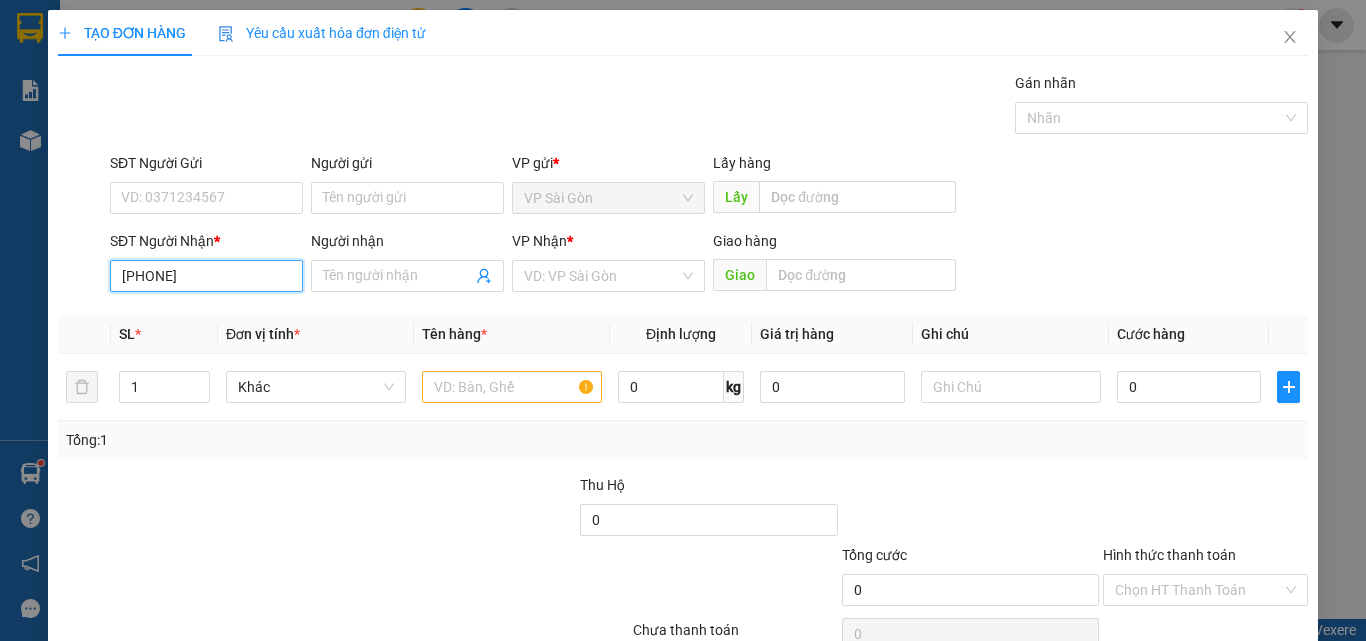 type on "[PHONE]" 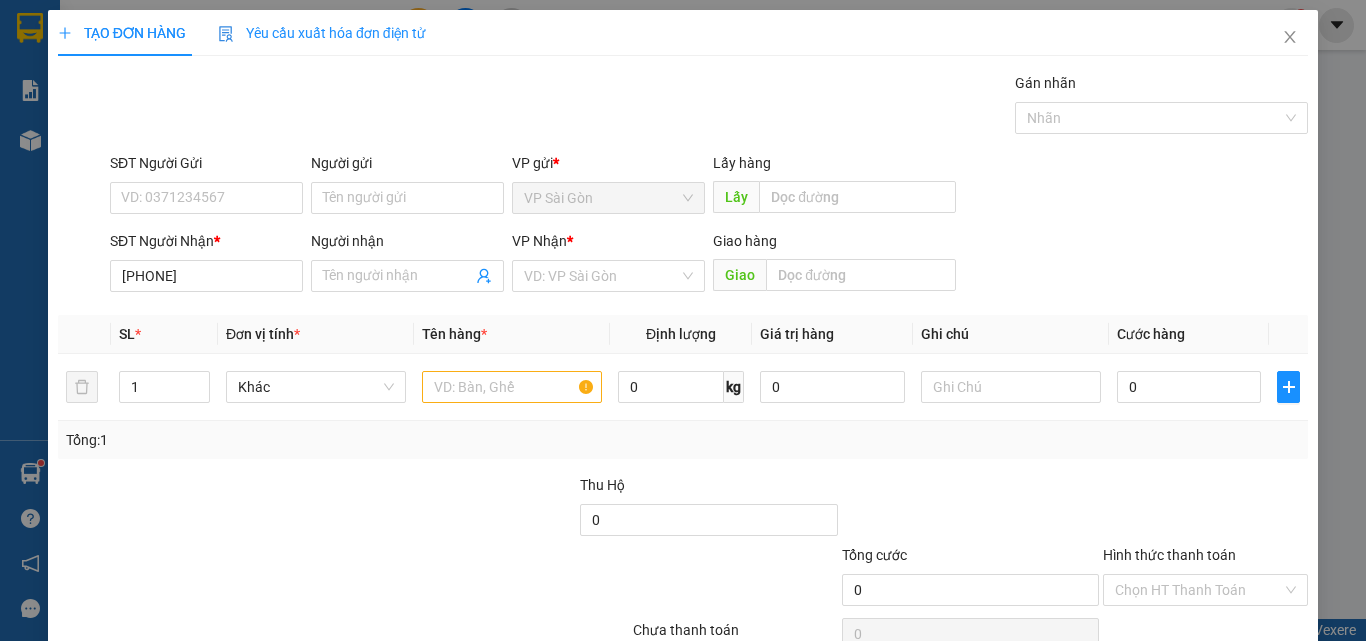 click on "Người nhận" at bounding box center [407, 245] 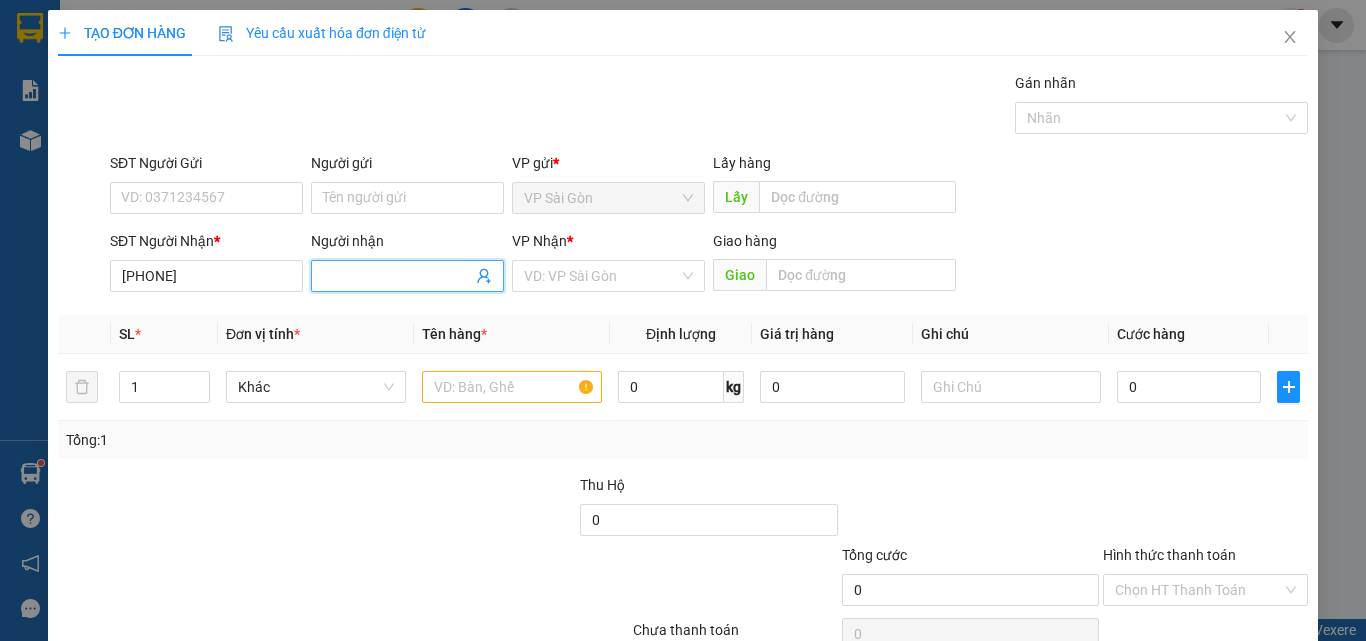 click at bounding box center [407, 276] 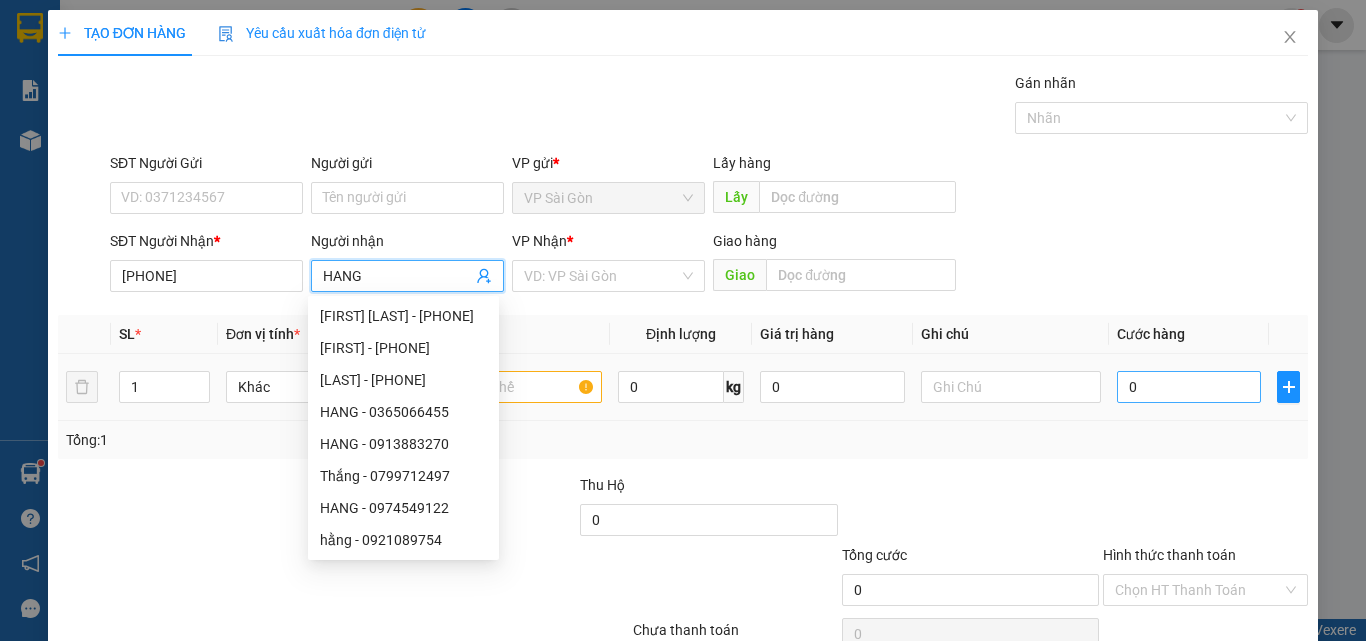 type on "HANG" 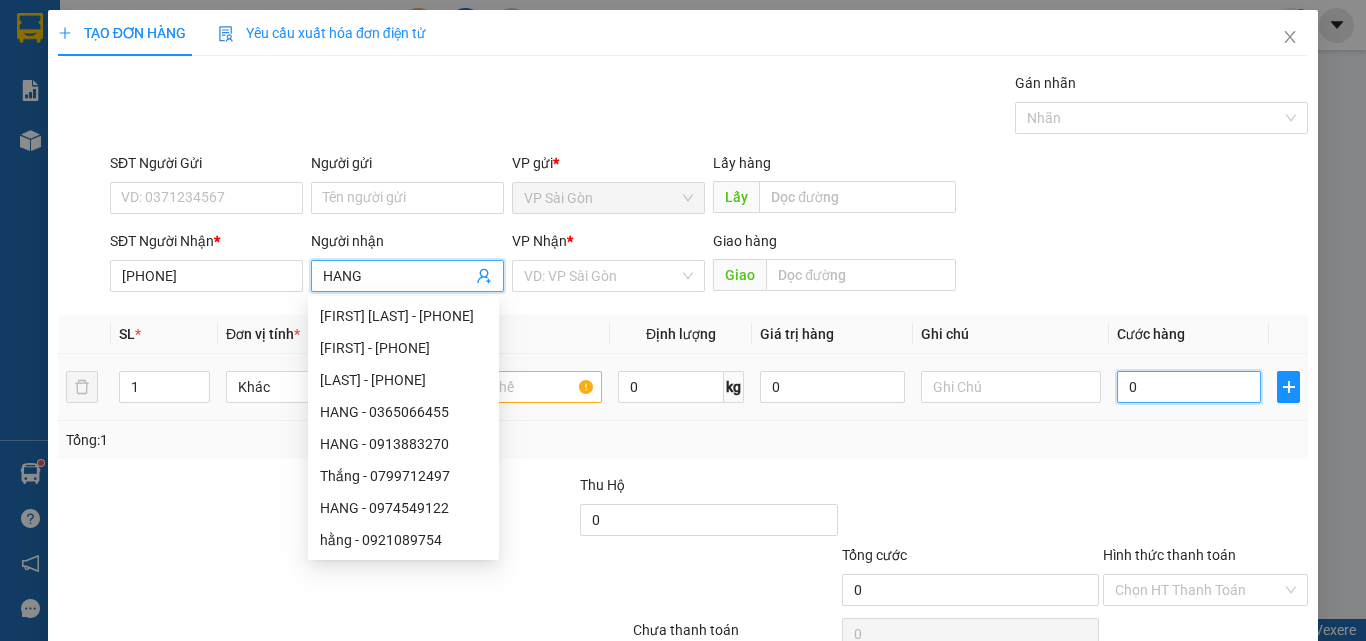 click on "0" at bounding box center (1189, 387) 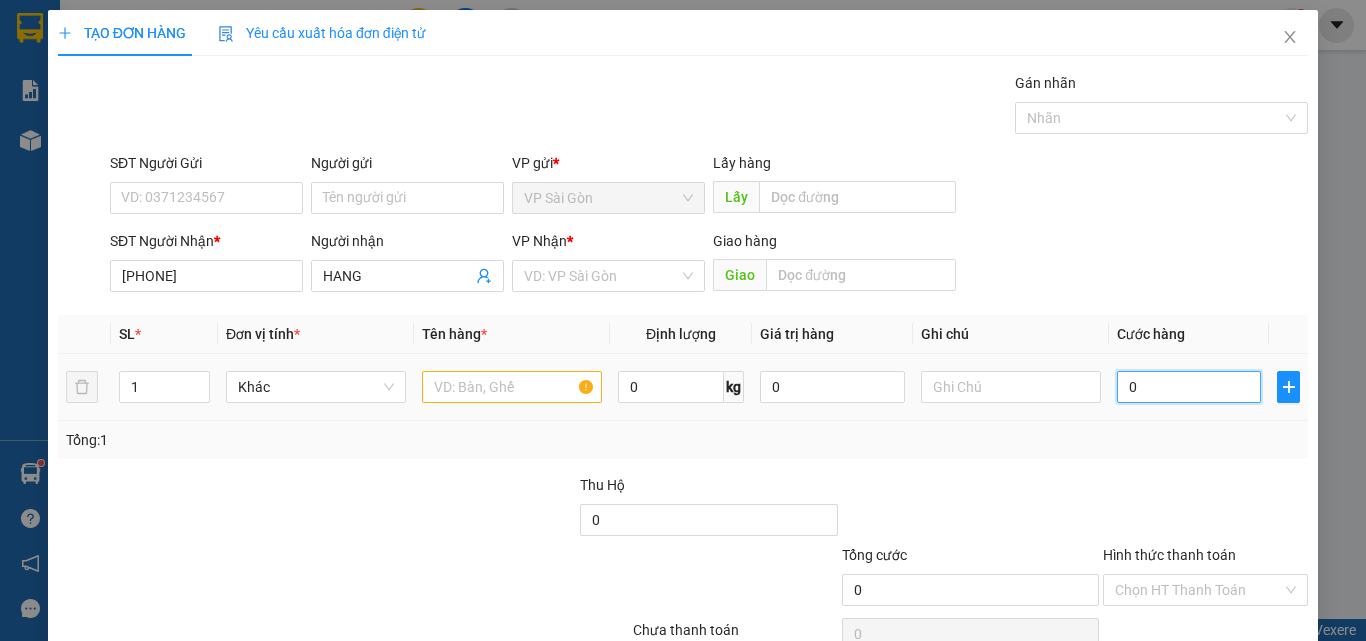 type on "3" 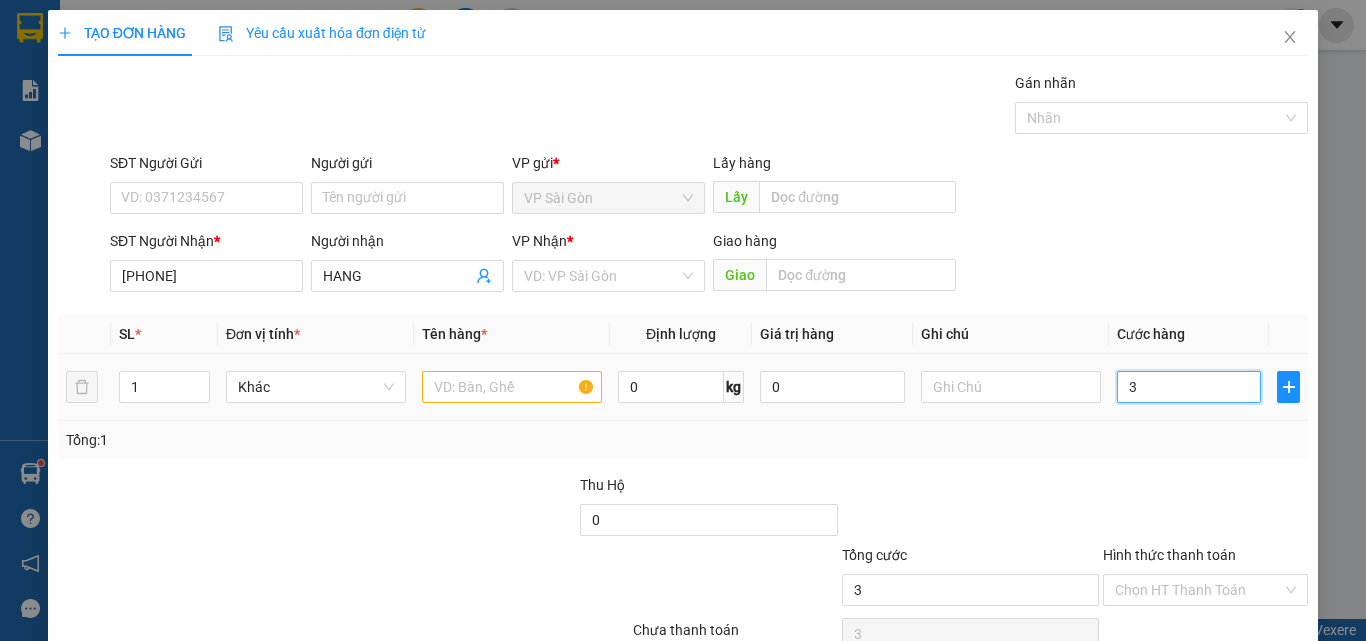 type on "30" 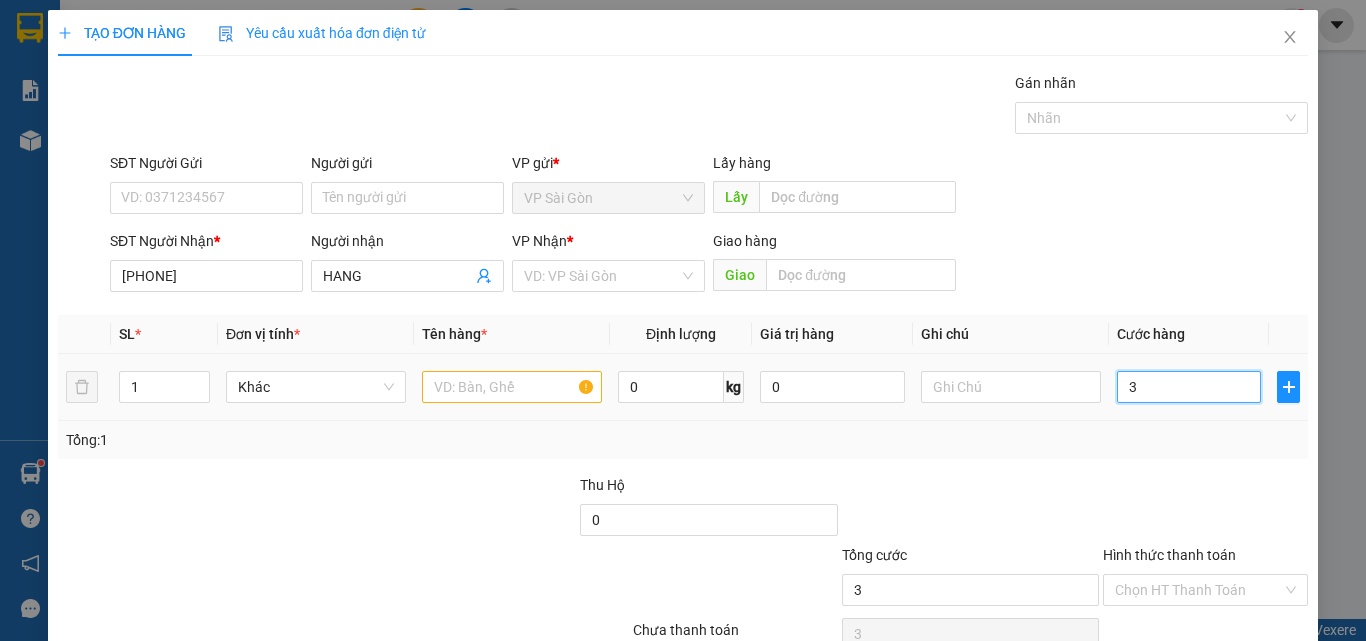 type on "30" 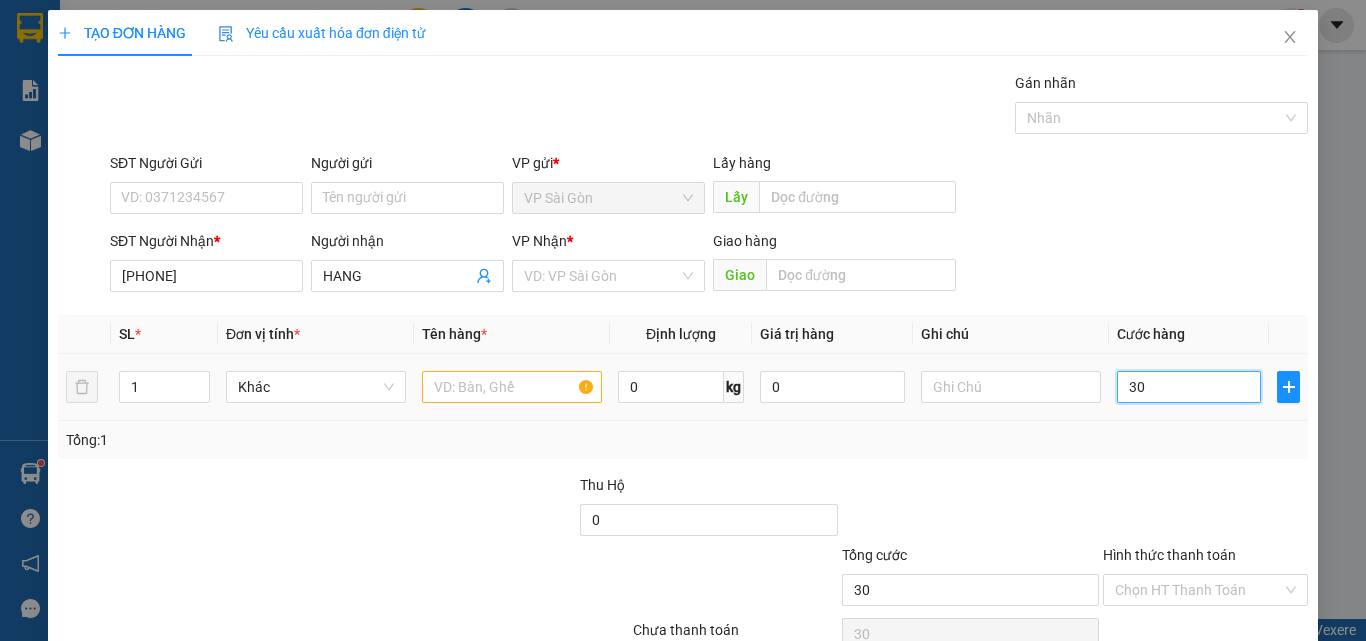 type on "300" 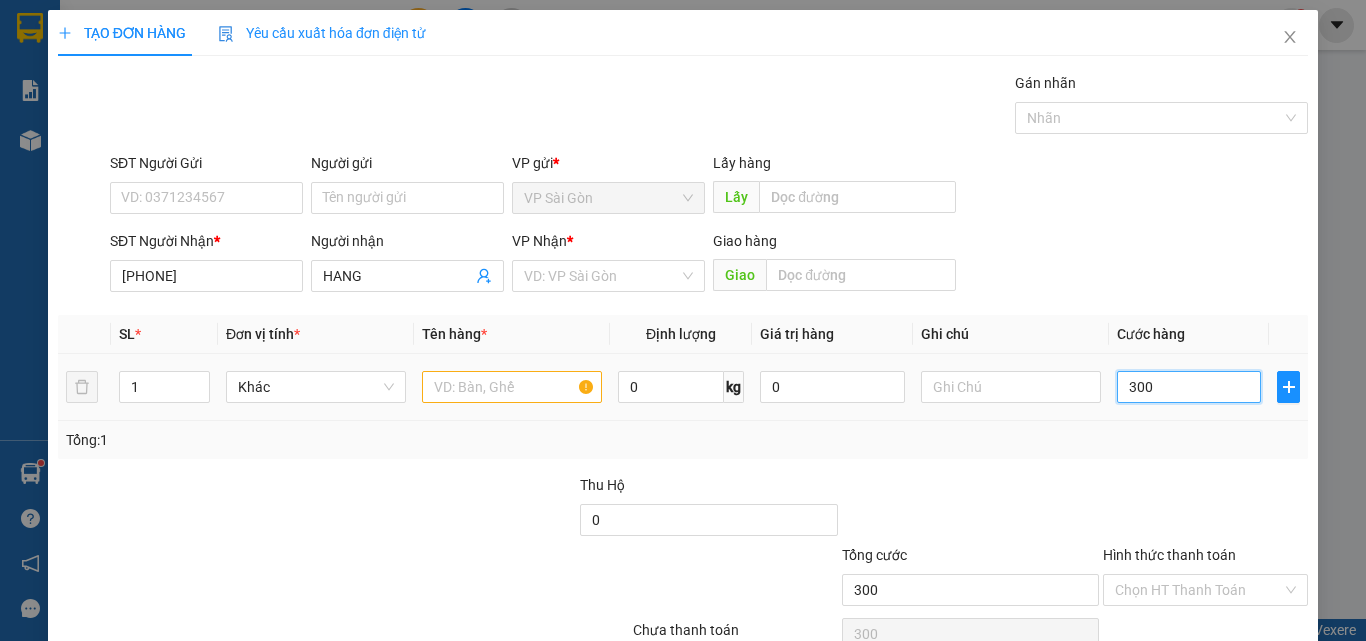 type on "3.000" 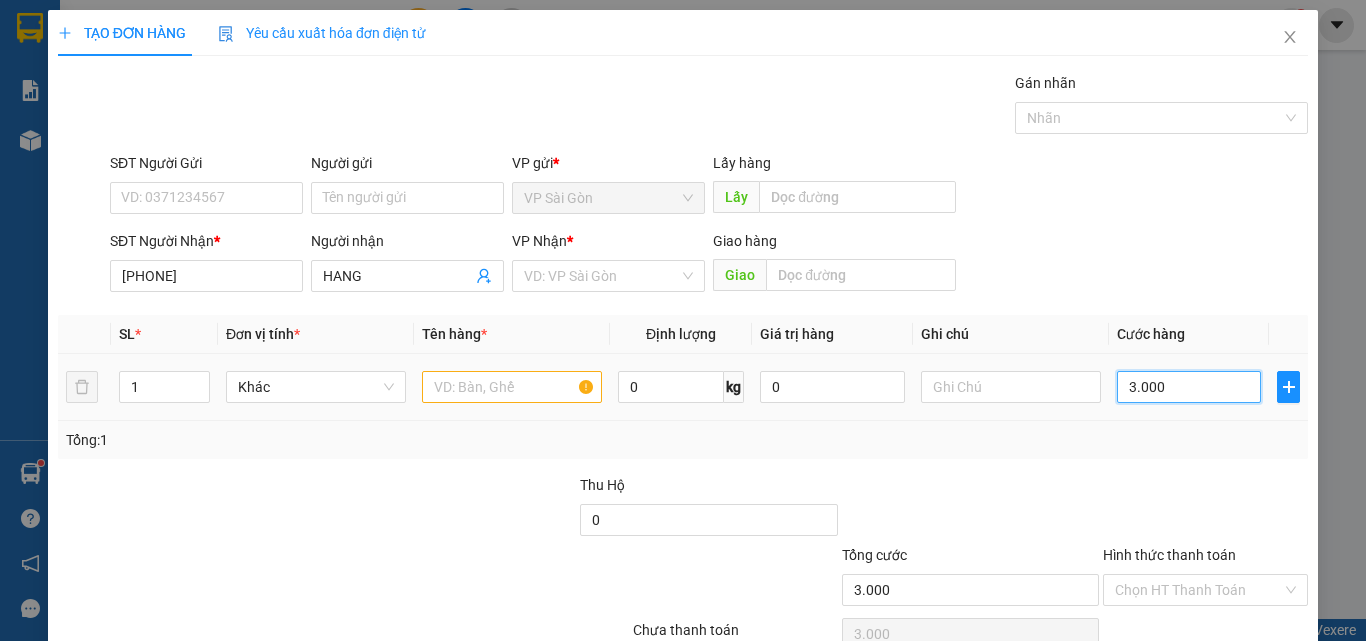 type on "30.000" 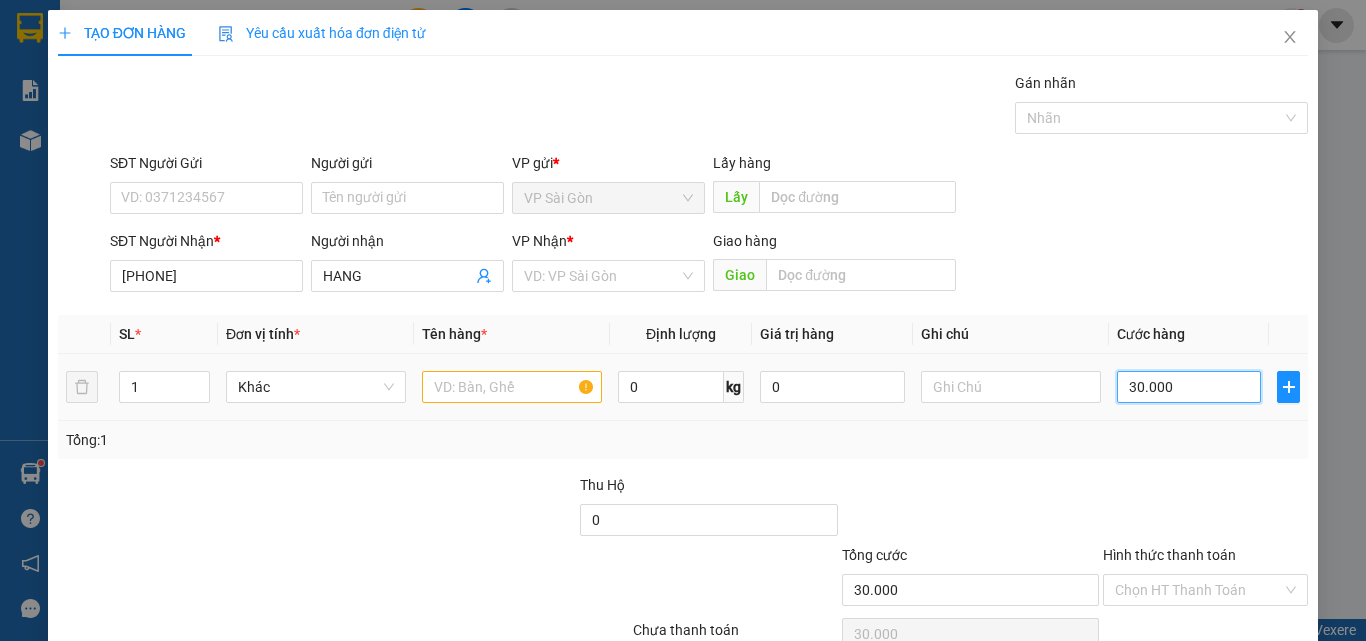 type on "30.000" 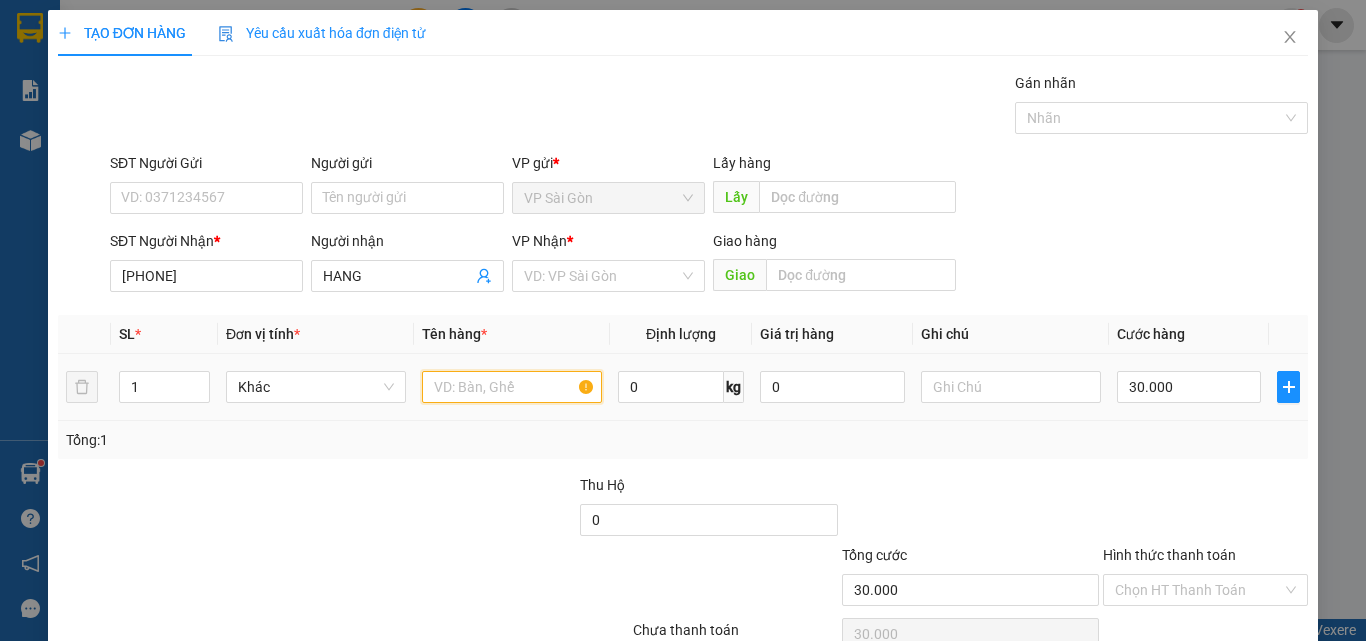 click at bounding box center (512, 387) 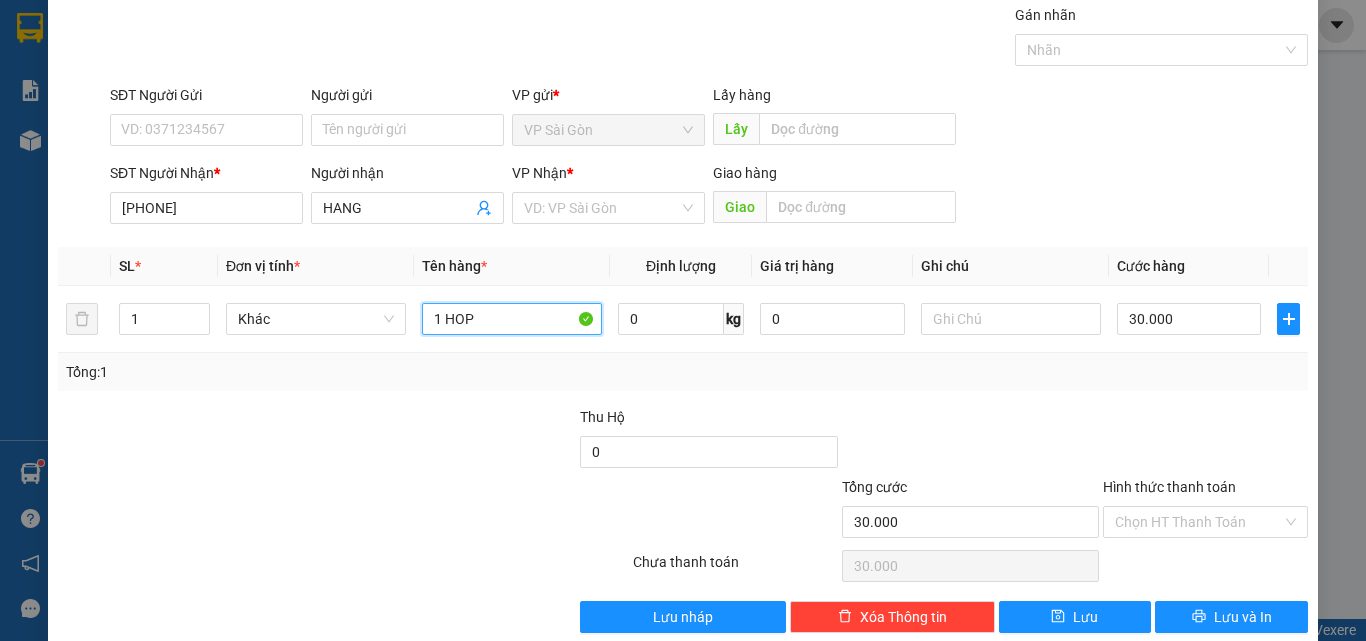 scroll, scrollTop: 99, scrollLeft: 0, axis: vertical 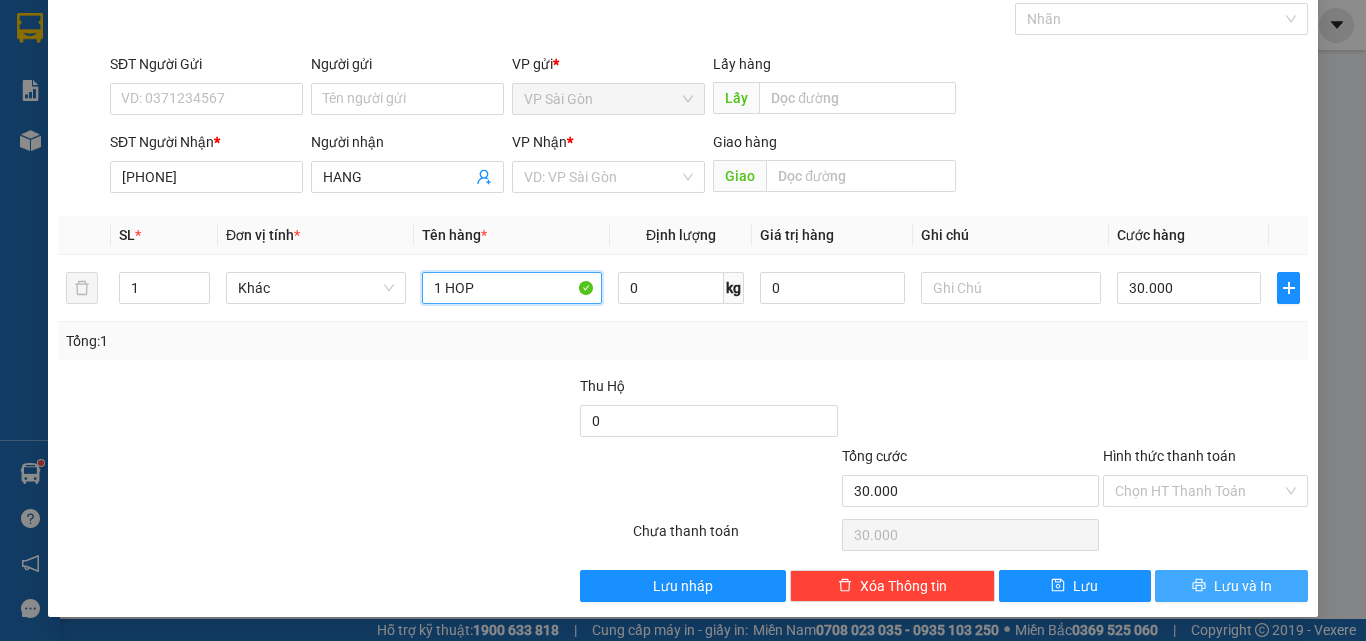 type on "1 HOP" 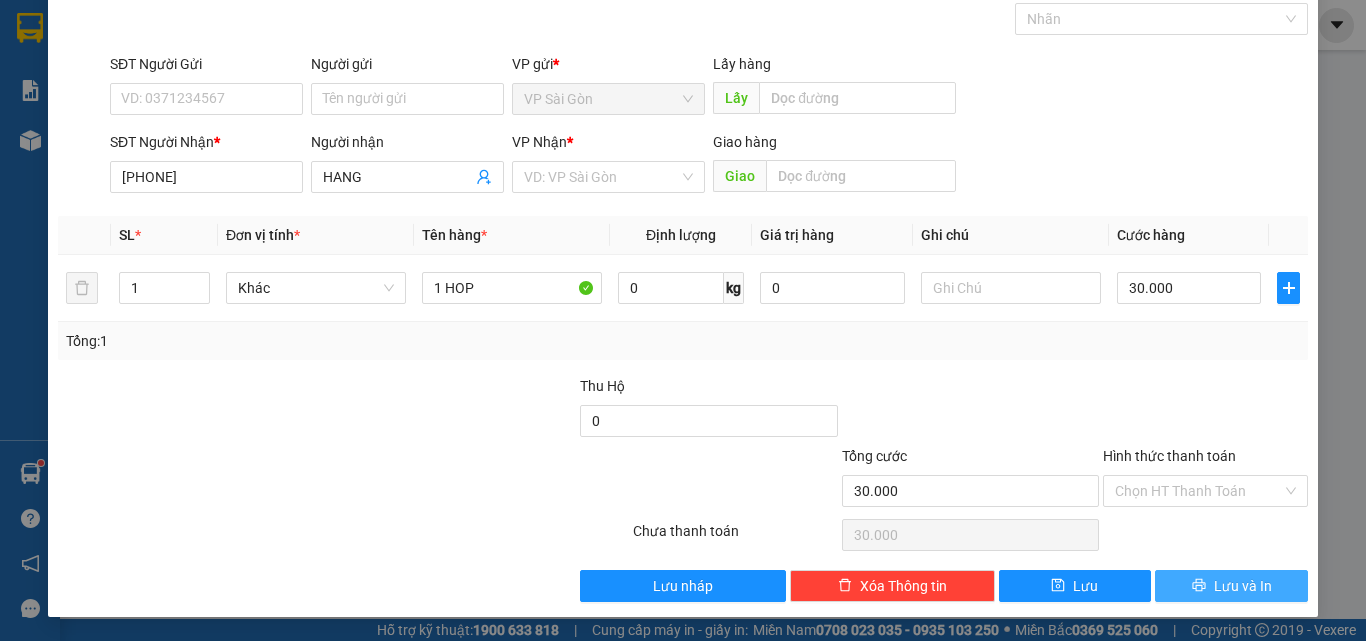 click on "Lưu và In" at bounding box center (1231, 586) 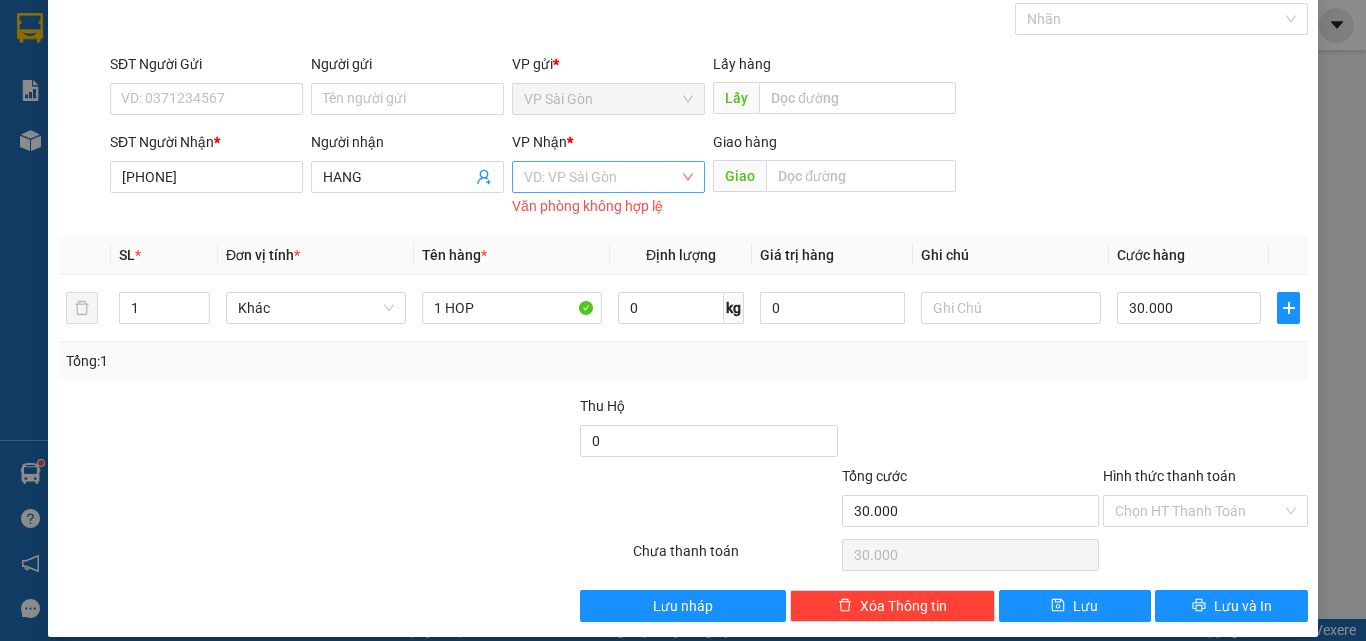 click at bounding box center [601, 177] 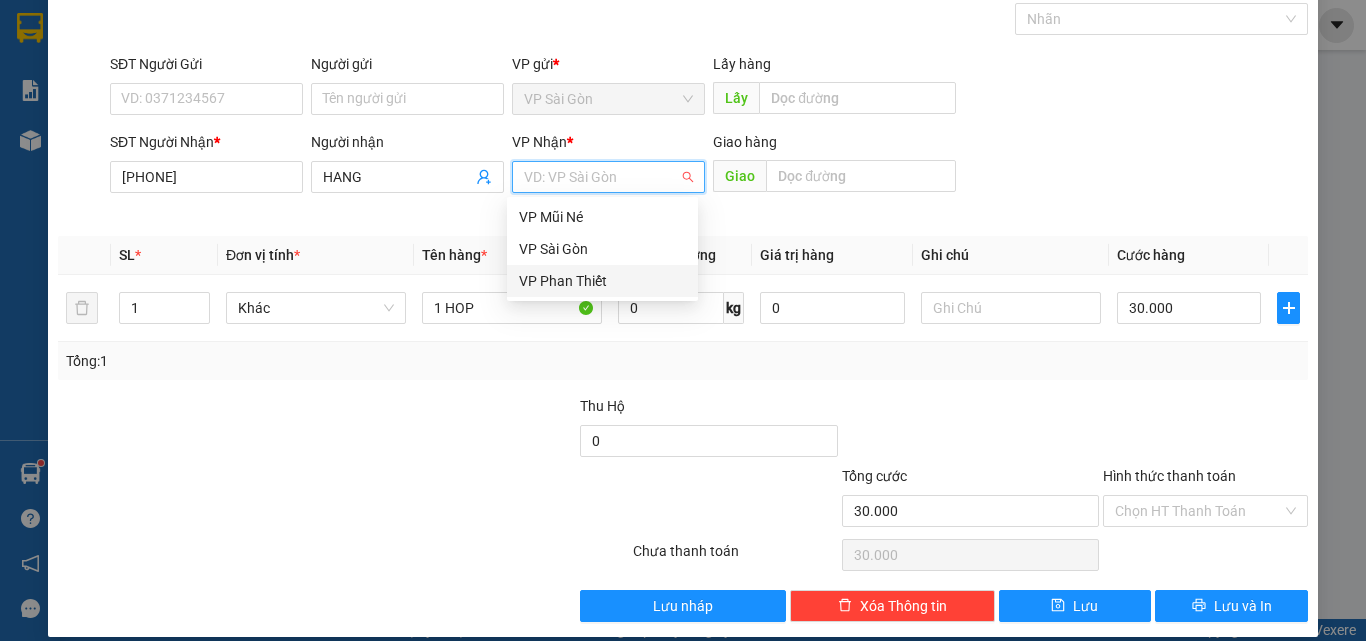 click on "VP Phan Thiết" at bounding box center [602, 281] 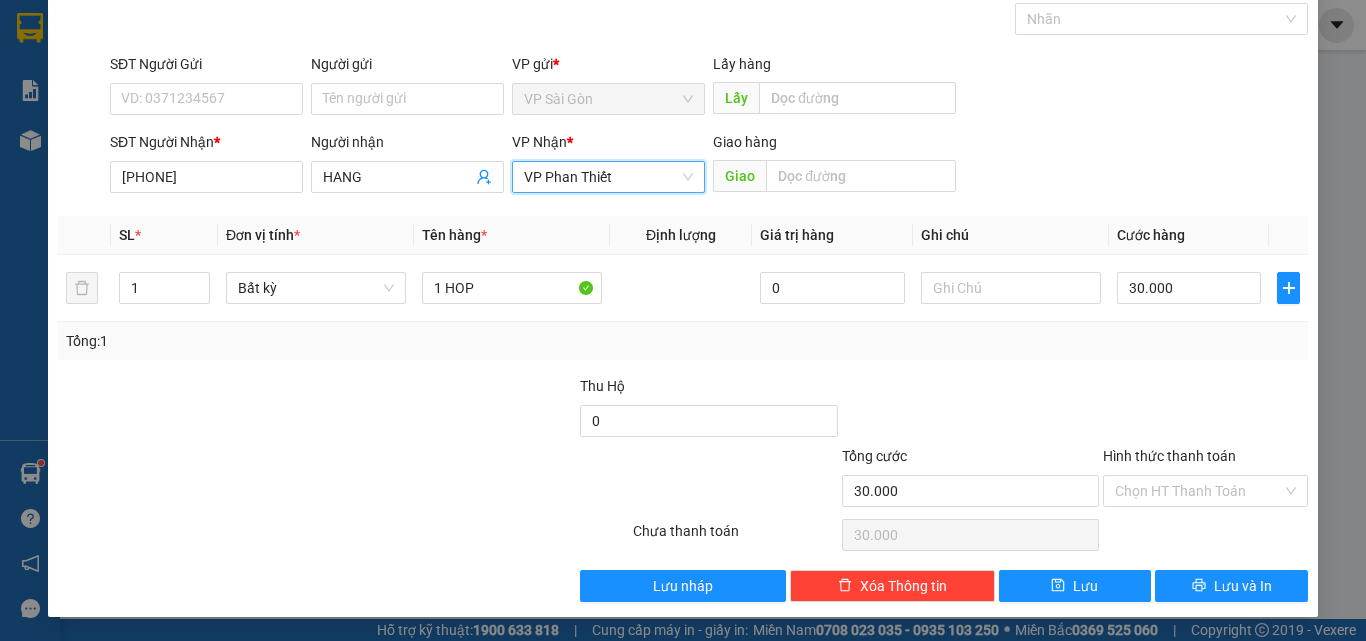 scroll, scrollTop: 99, scrollLeft: 0, axis: vertical 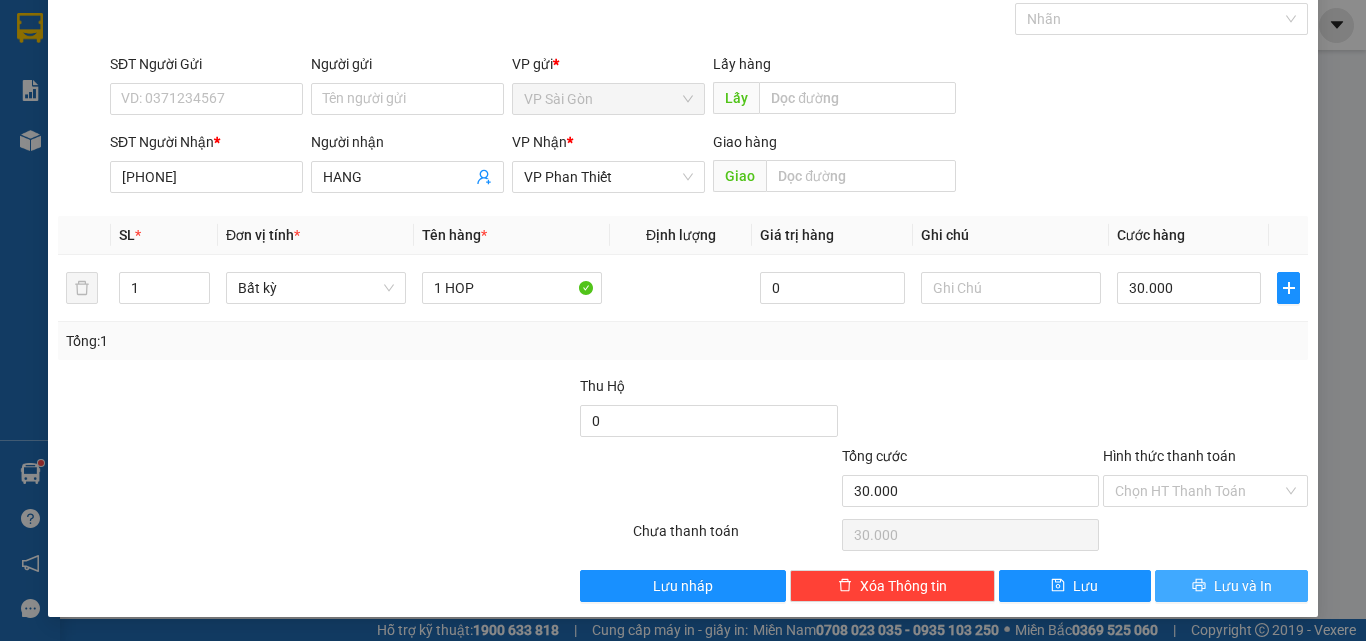 click on "Lưu và In" at bounding box center [1231, 586] 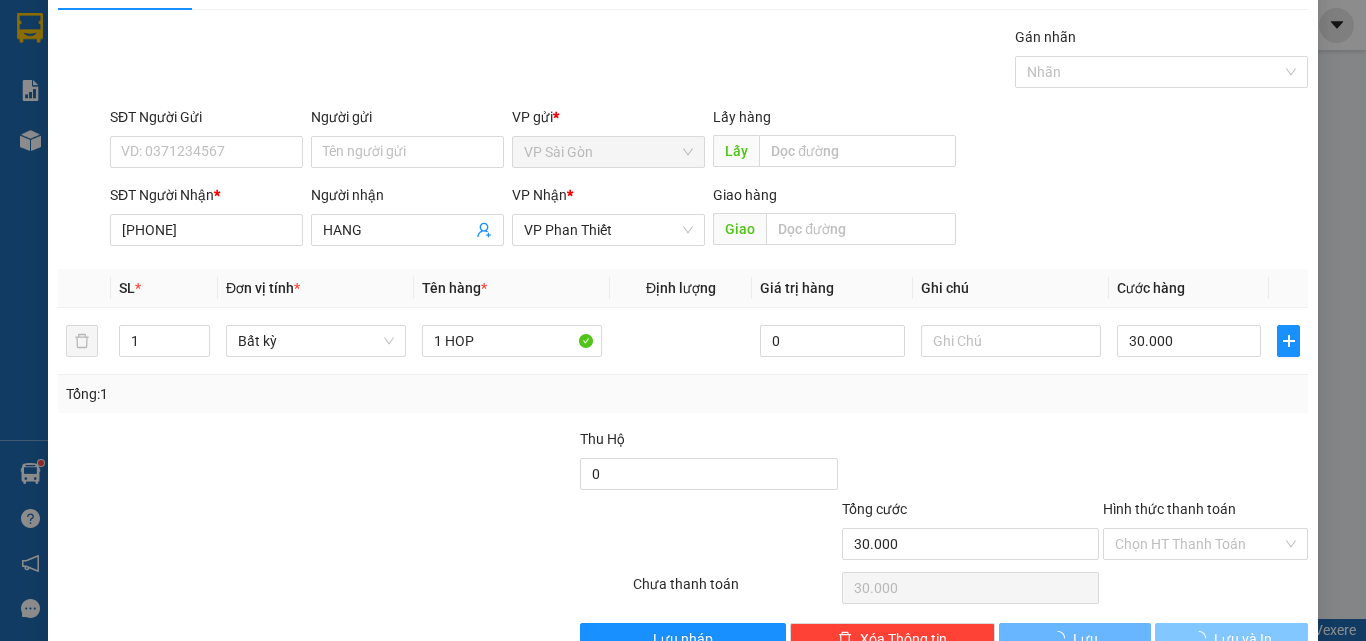 scroll, scrollTop: 4, scrollLeft: 0, axis: vertical 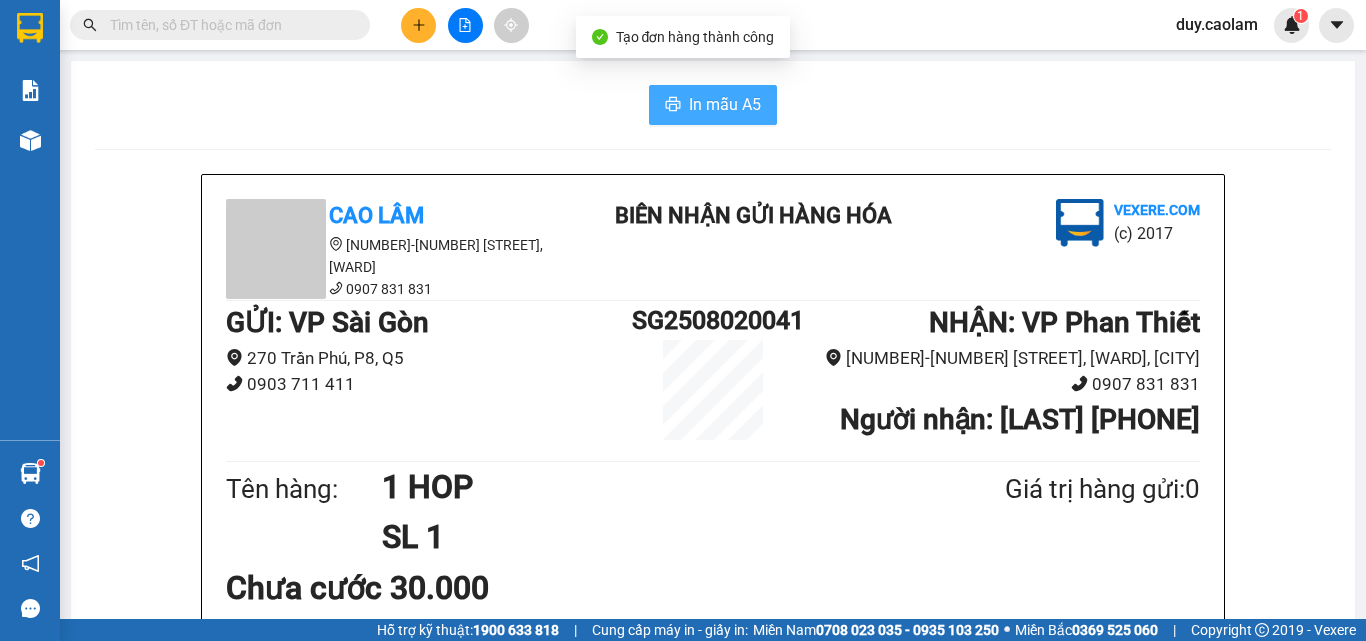 click on "In mẫu A5" at bounding box center (725, 104) 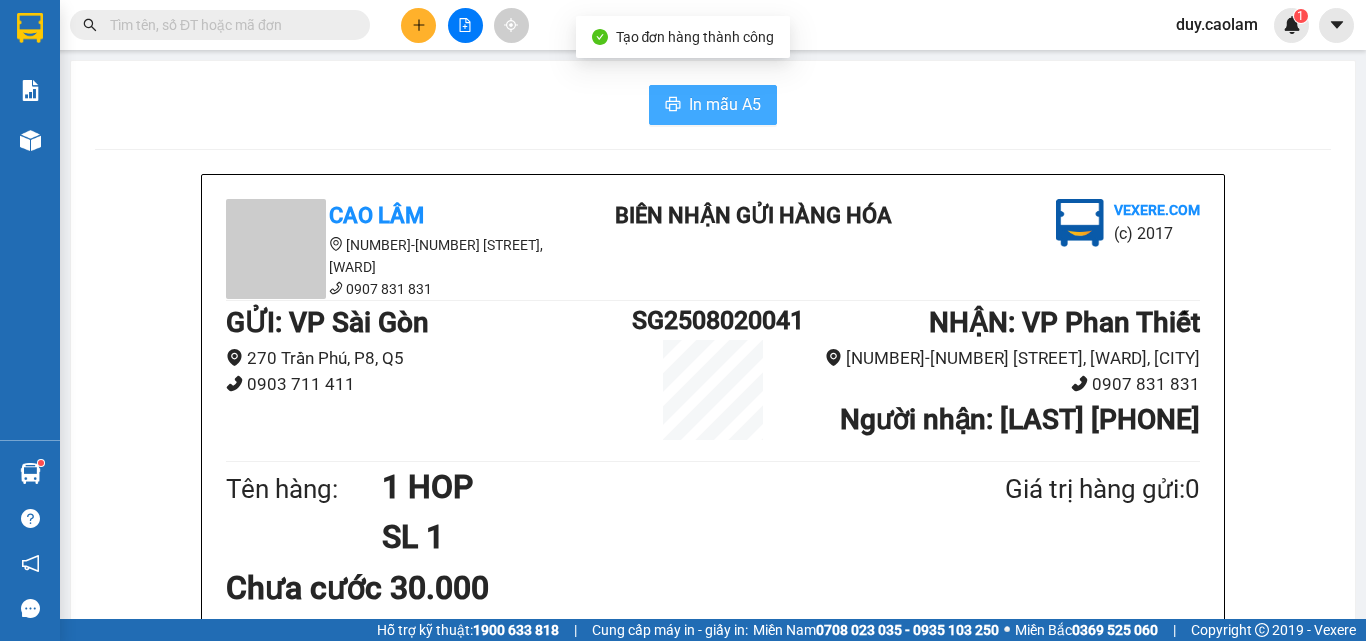 scroll, scrollTop: 500, scrollLeft: 0, axis: vertical 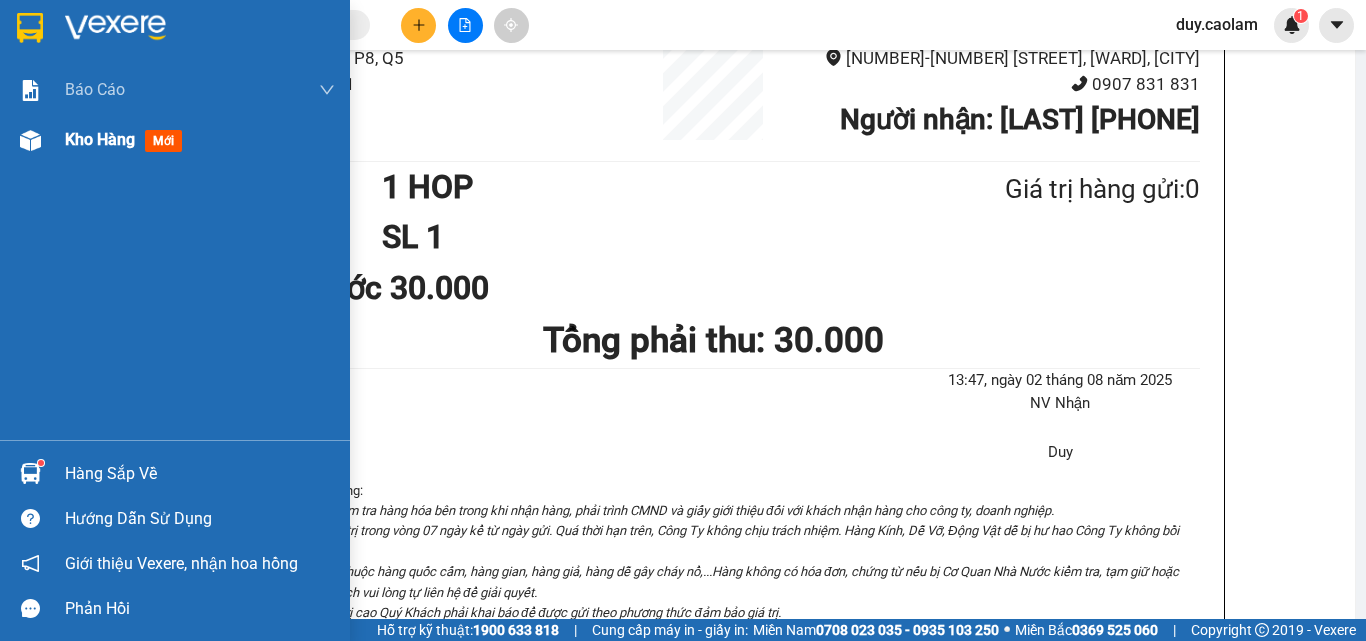 click on "Kho hàng mới" at bounding box center [175, 140] 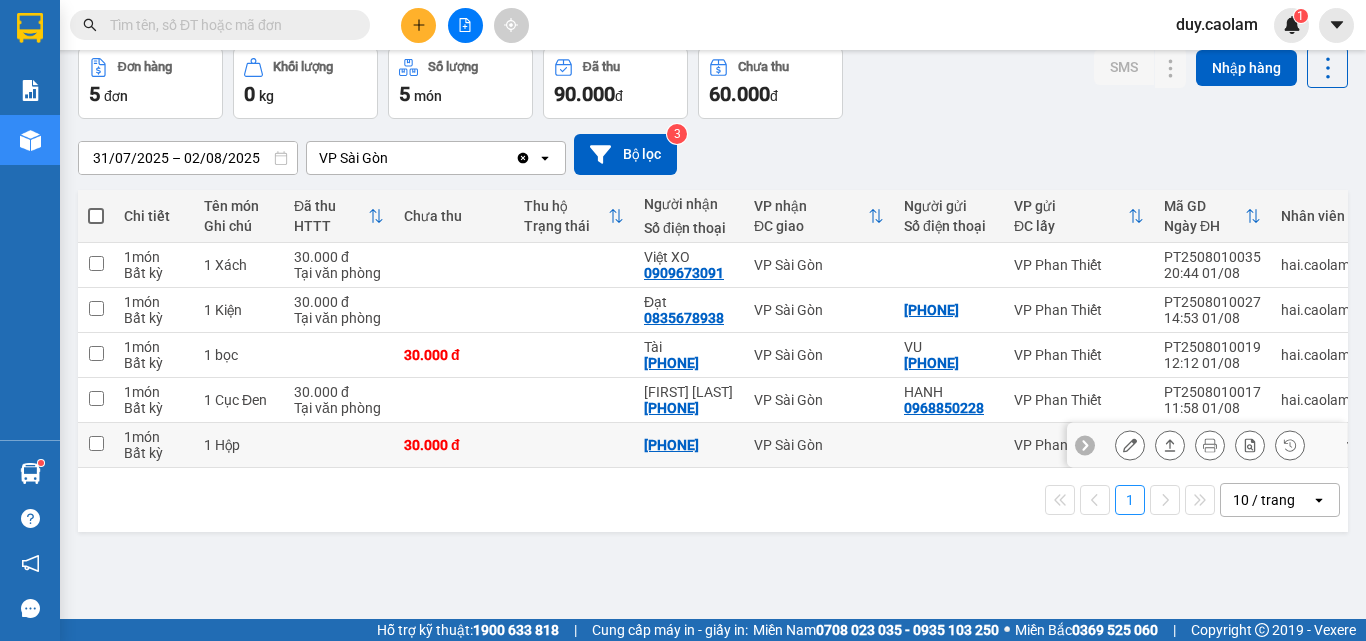 scroll, scrollTop: 0, scrollLeft: 0, axis: both 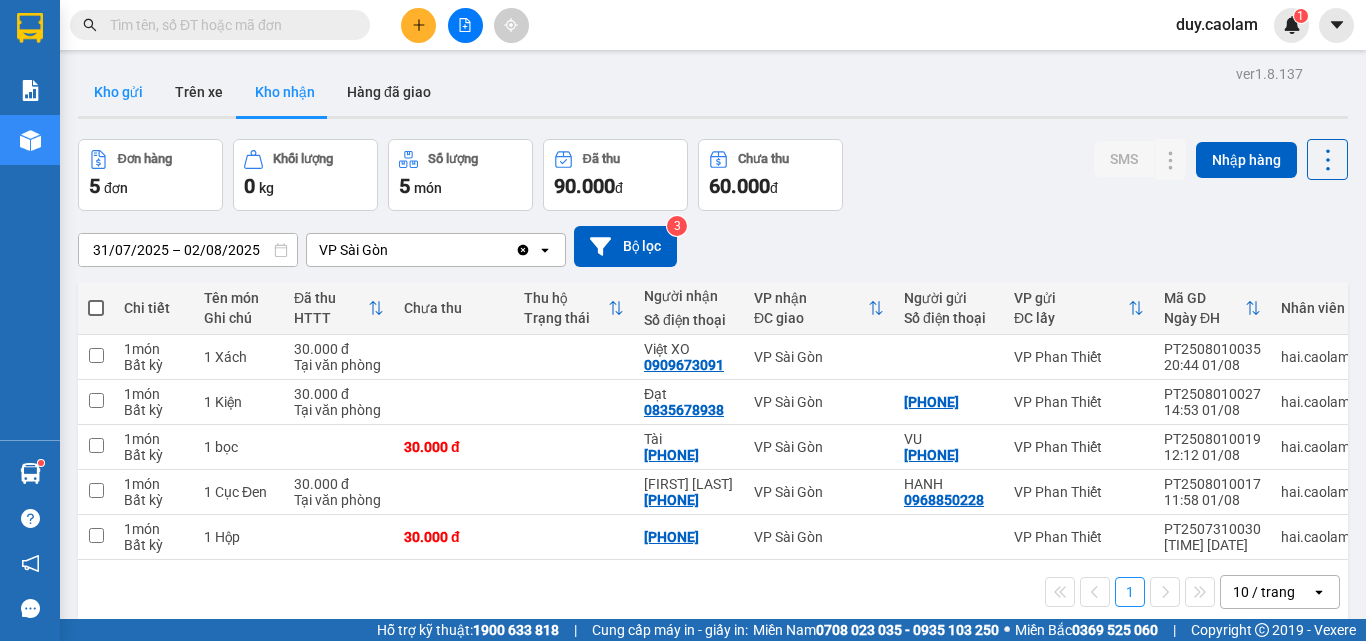 drag, startPoint x: 133, startPoint y: 100, endPoint x: 141, endPoint y: 90, distance: 12.806249 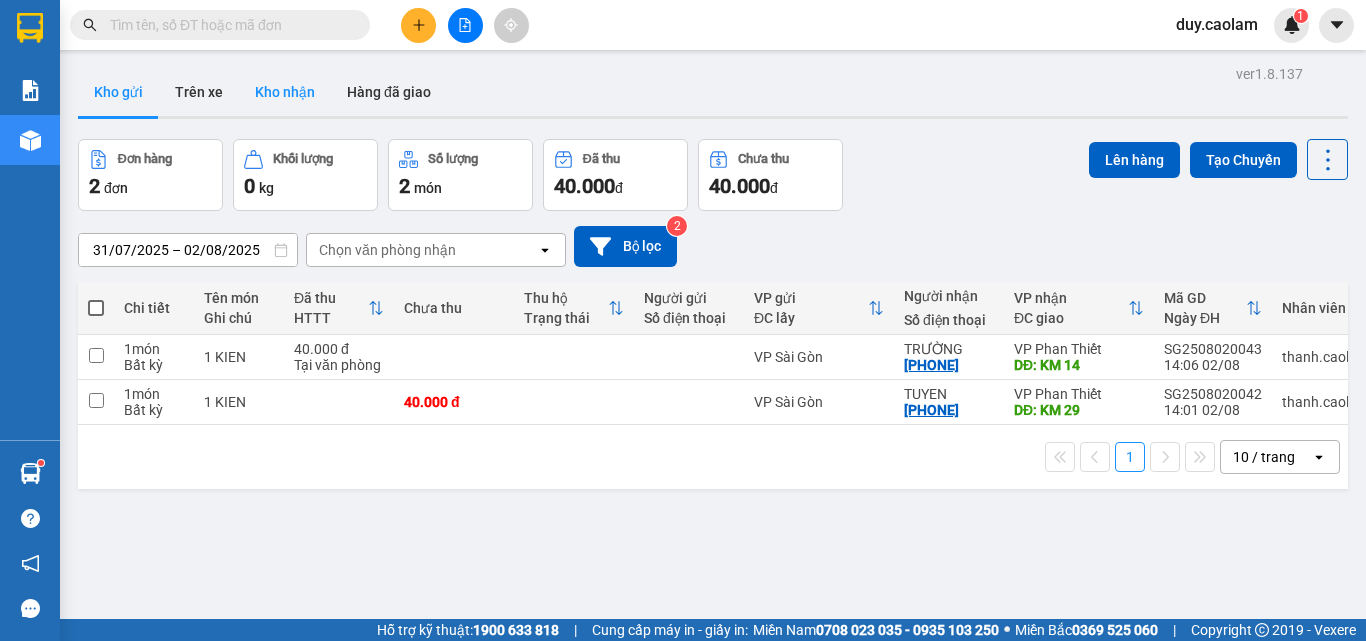 click on "Kho nhận" at bounding box center [285, 92] 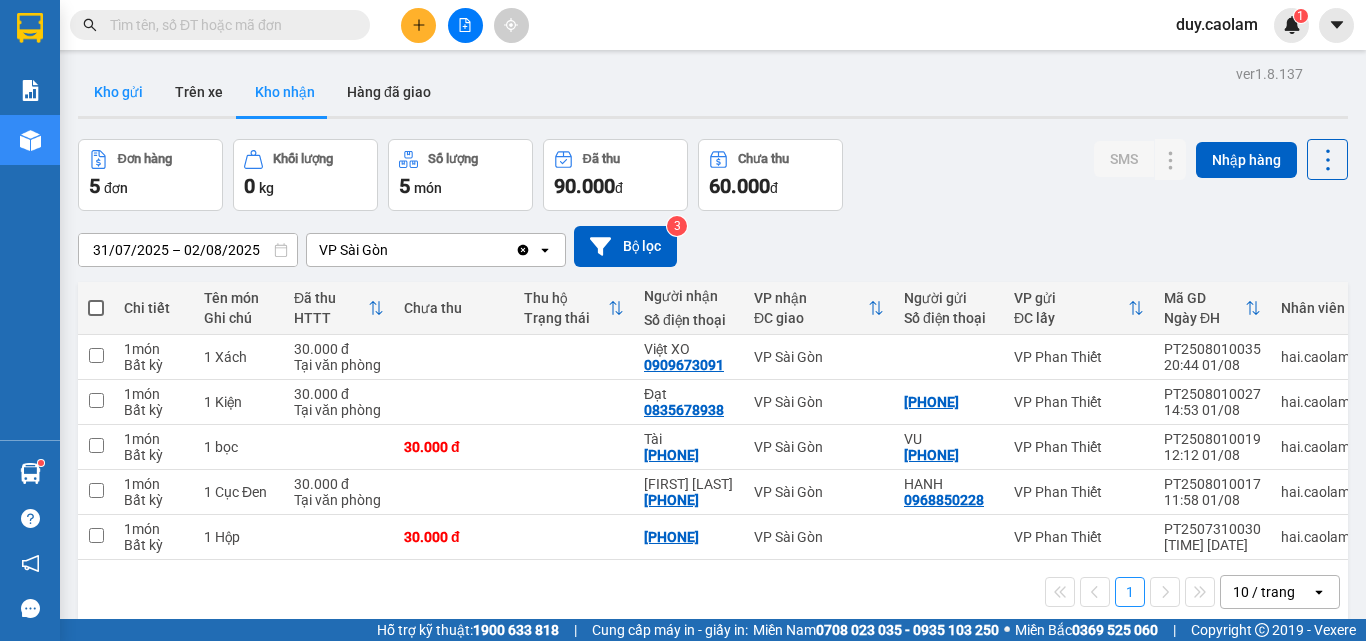 click on "Kho gửi" at bounding box center (118, 92) 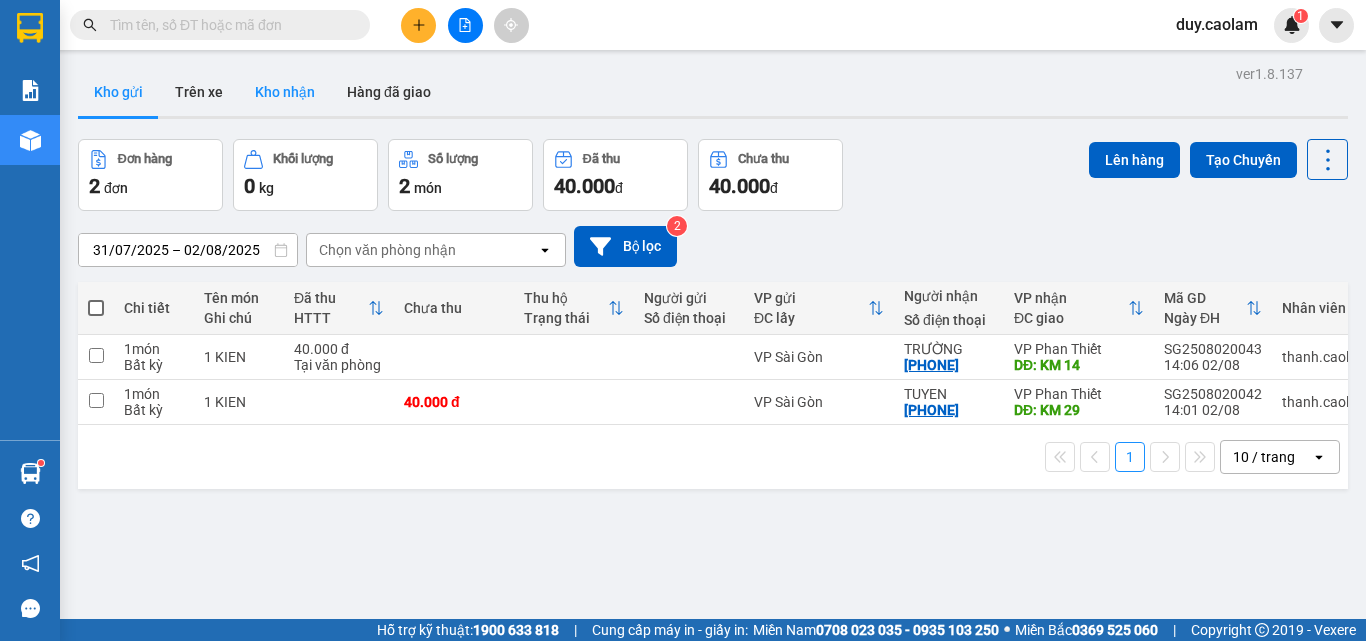 click on "Kho nhận" at bounding box center (285, 92) 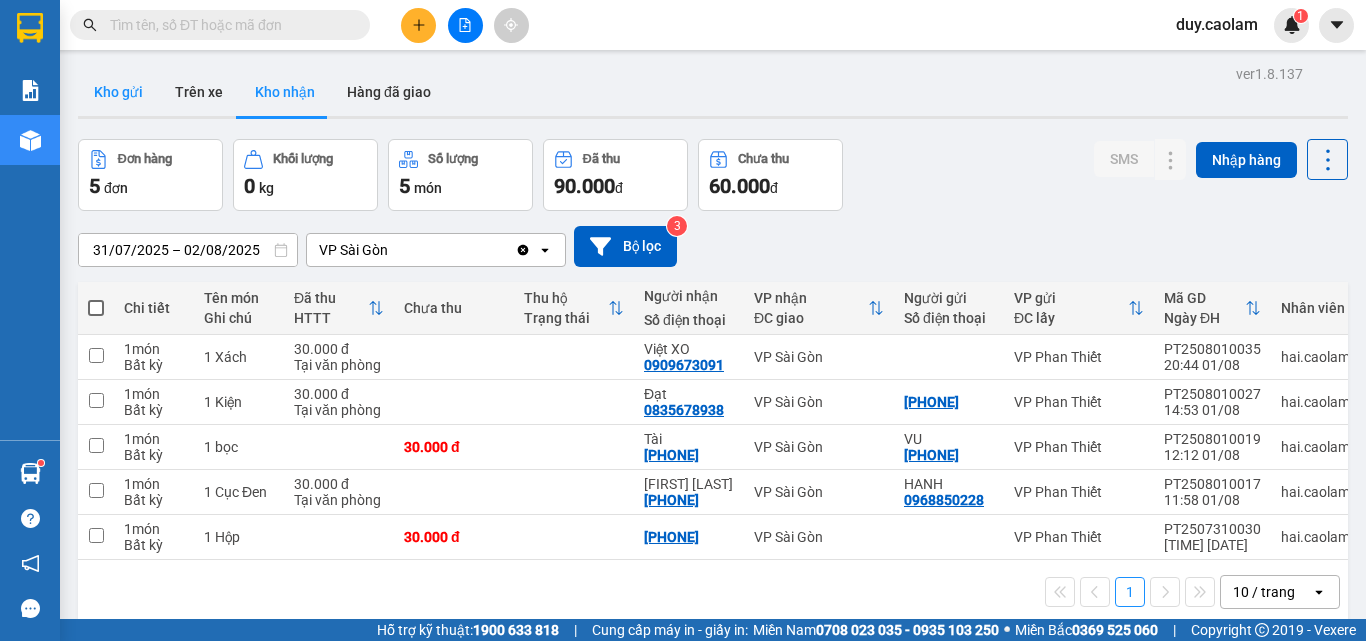 click on "Kho gửi" at bounding box center [118, 92] 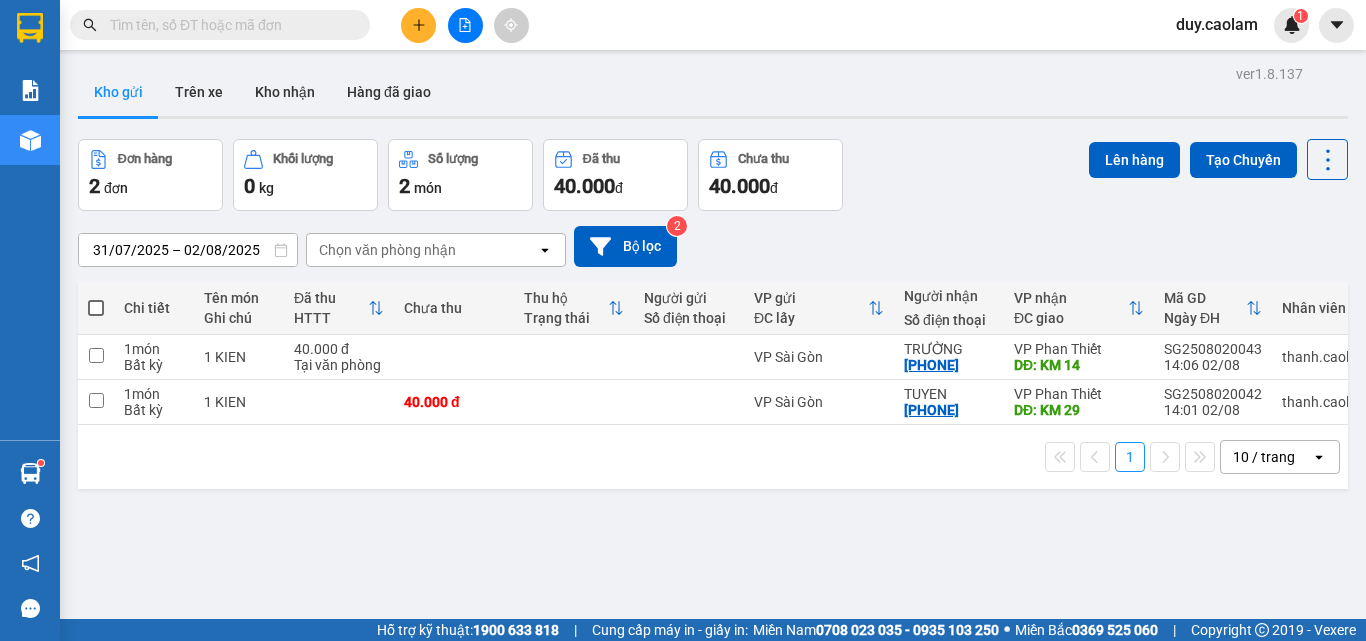 type 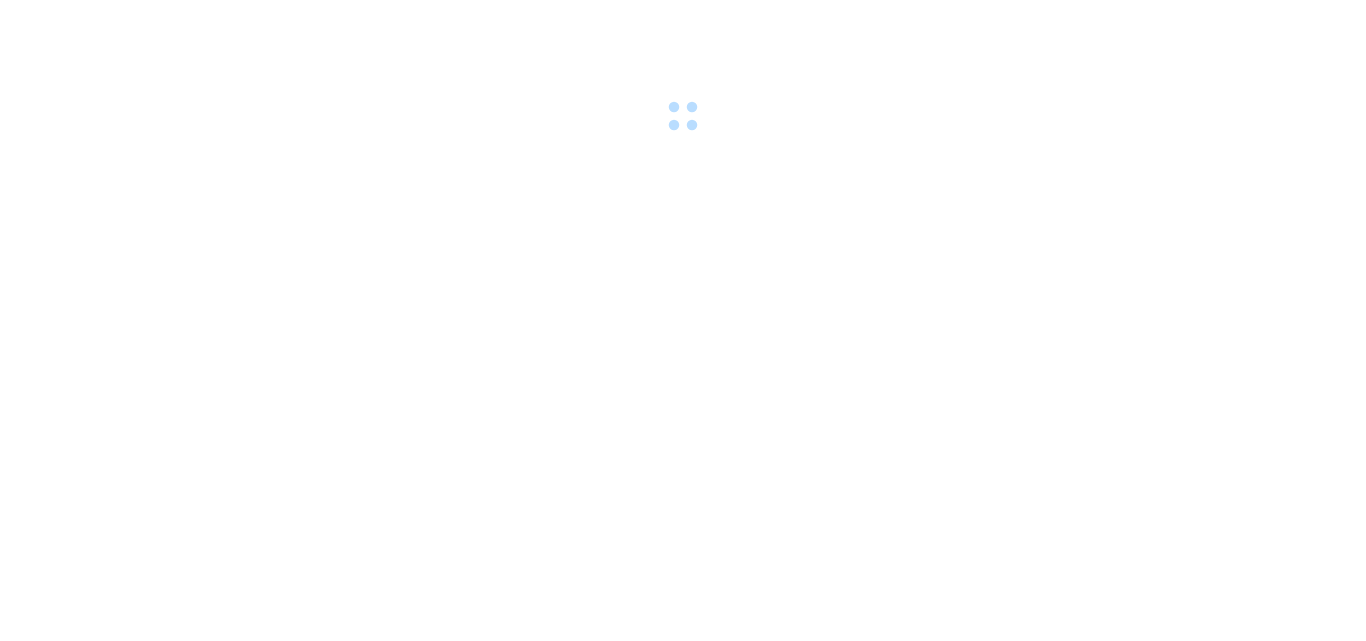 scroll, scrollTop: 0, scrollLeft: 0, axis: both 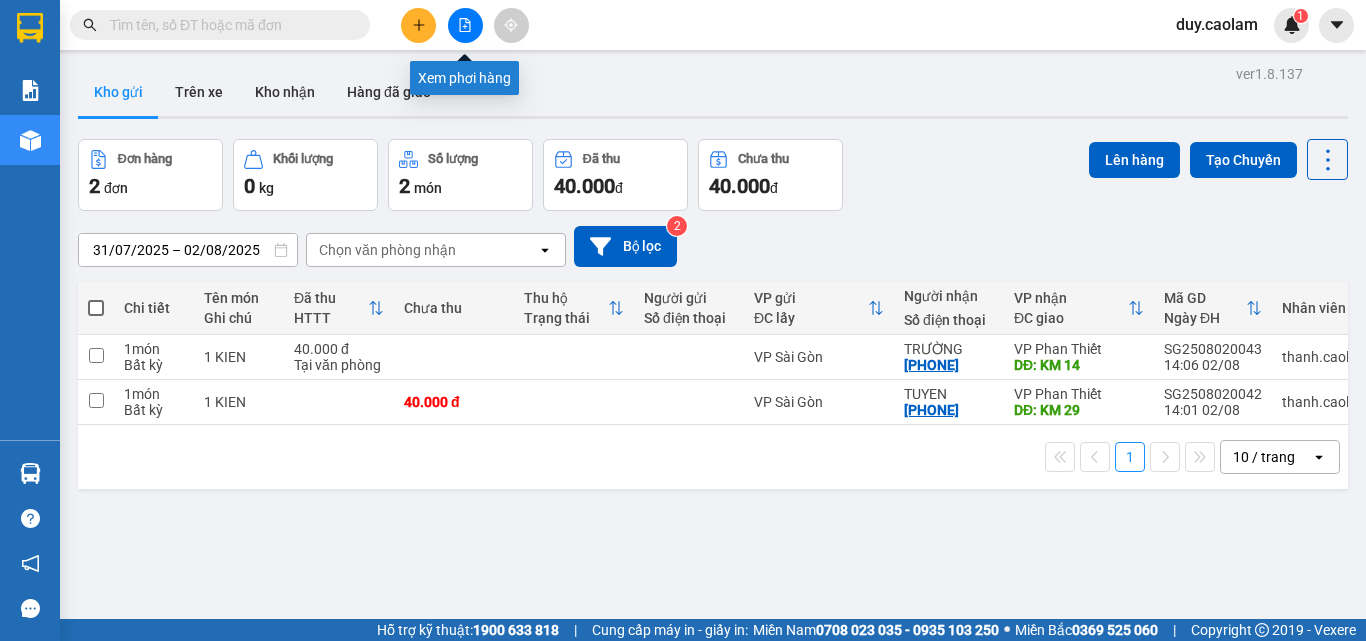 click at bounding box center [465, 25] 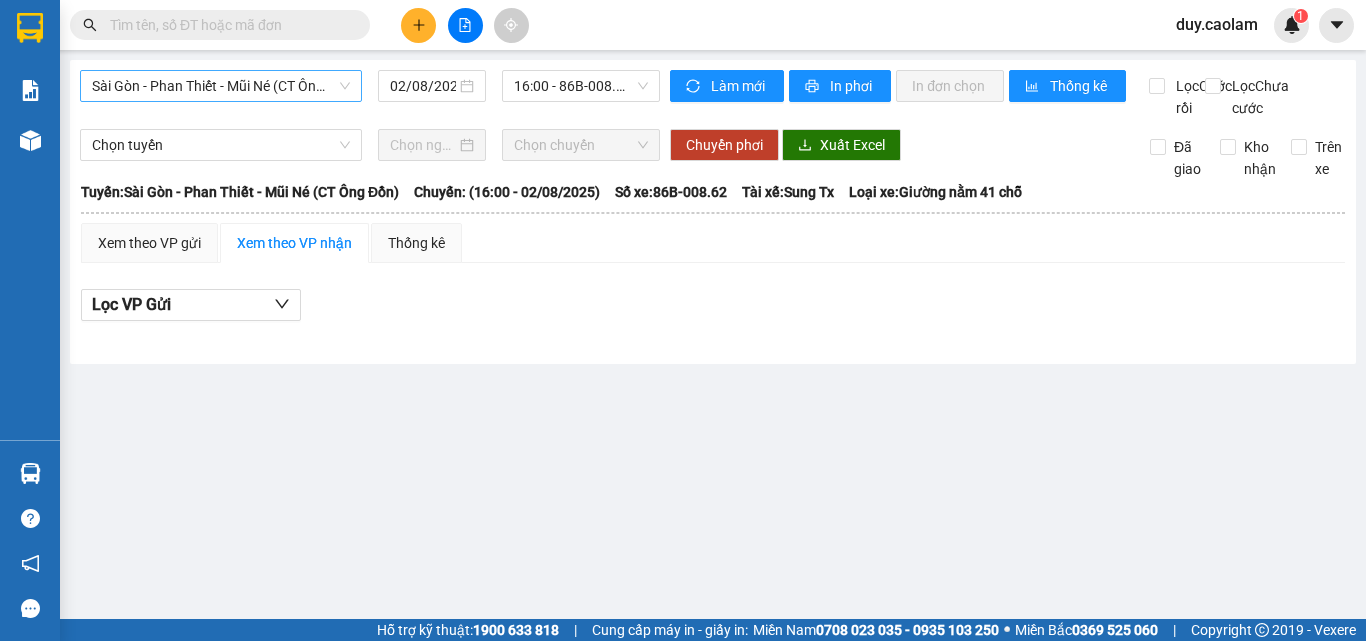 click on "Sài Gòn - Phan Thiết - Mũi Né (CT Ông Đồn)" at bounding box center (221, 86) 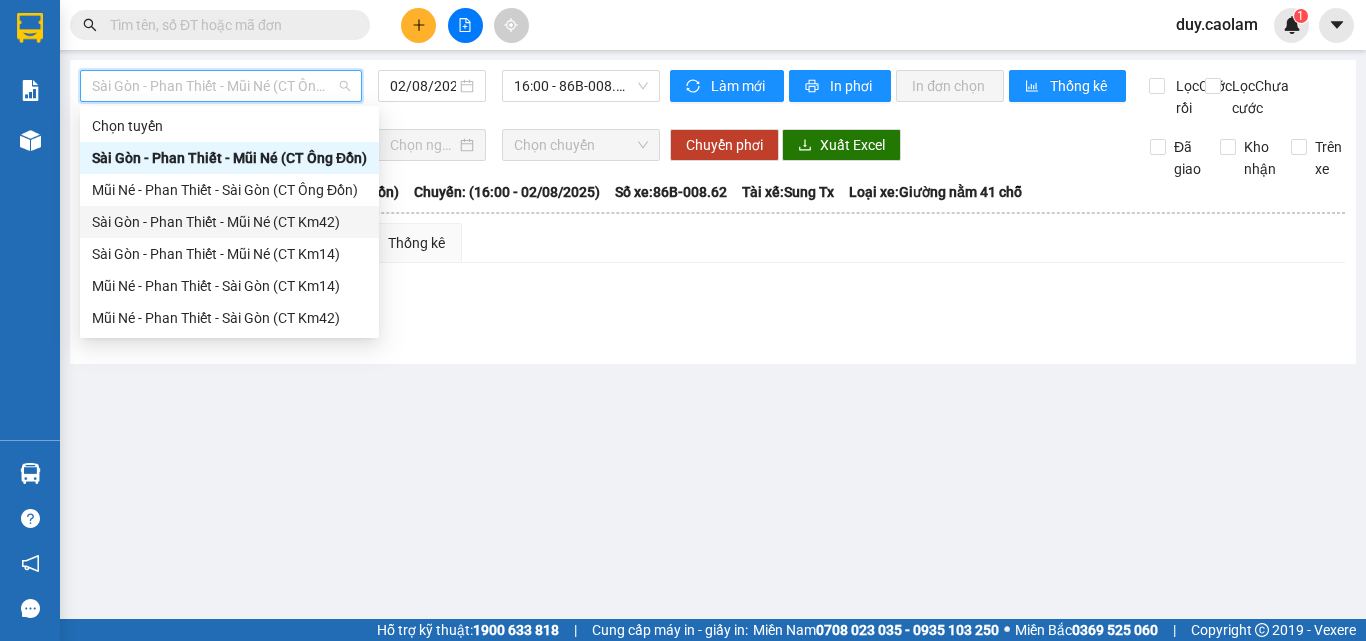 click on "Sài Gòn - Phan Thiết  - Mũi Né (CT Km42)" at bounding box center (229, 222) 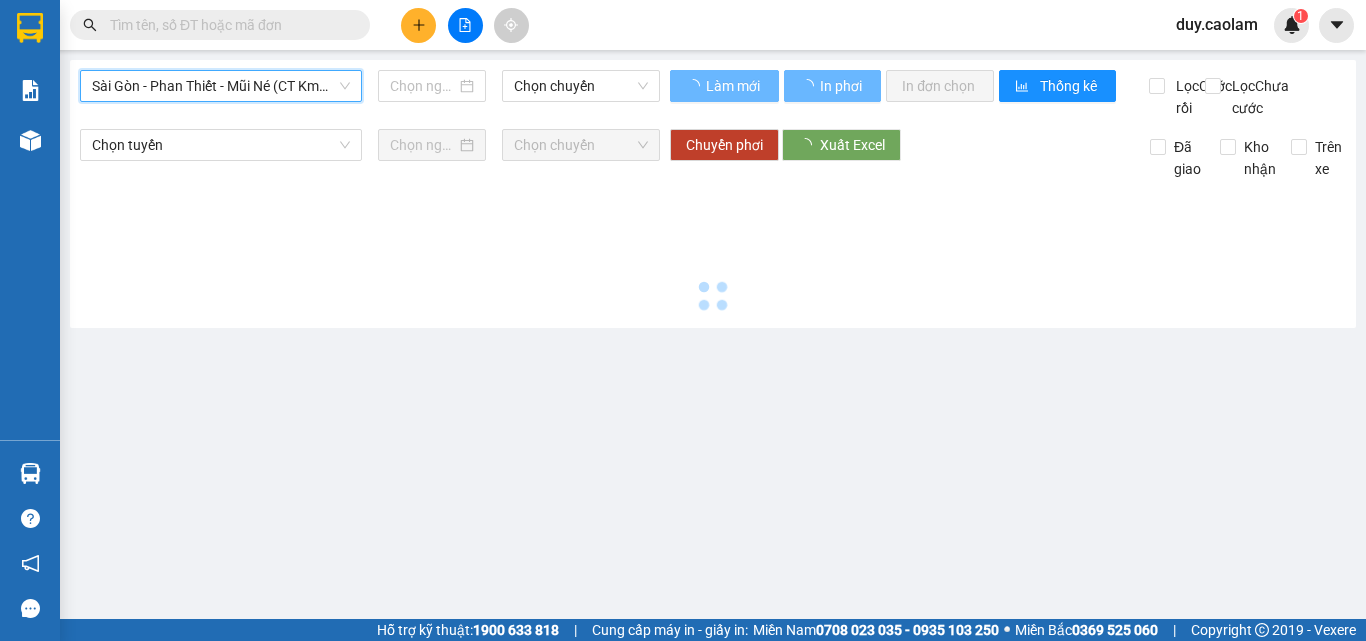 type on "02/08/2025" 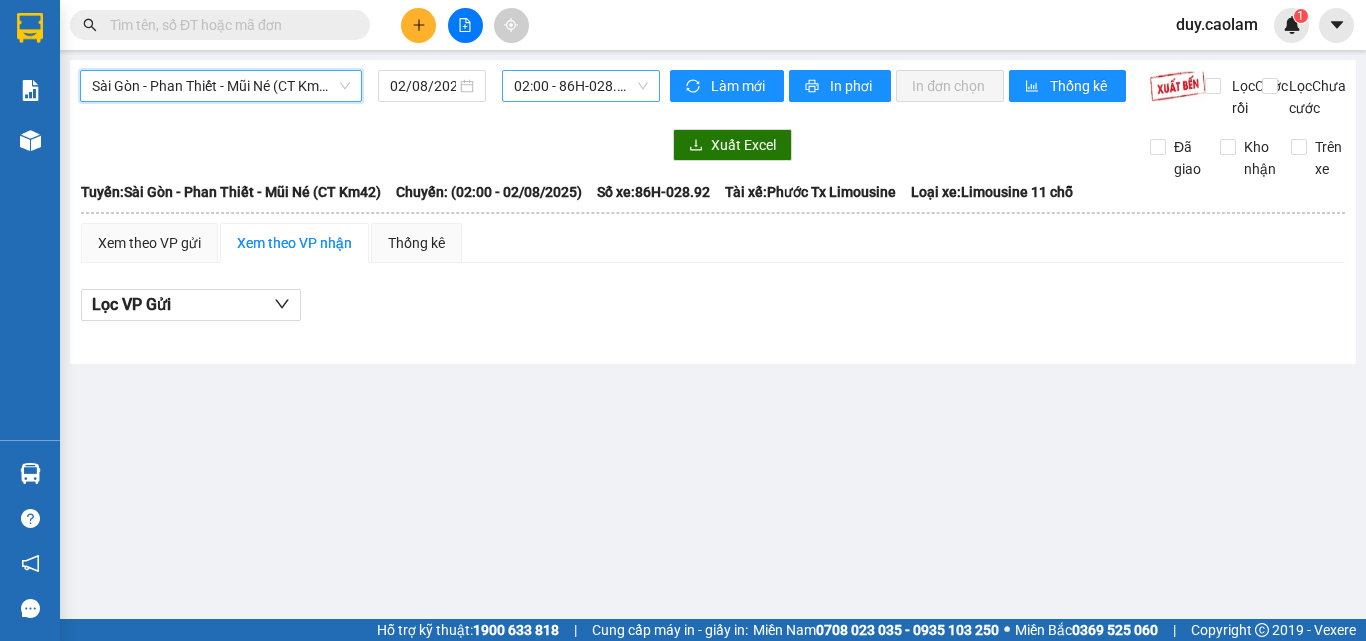 click on "[TIME] - 86H-028.92" at bounding box center [581, 86] 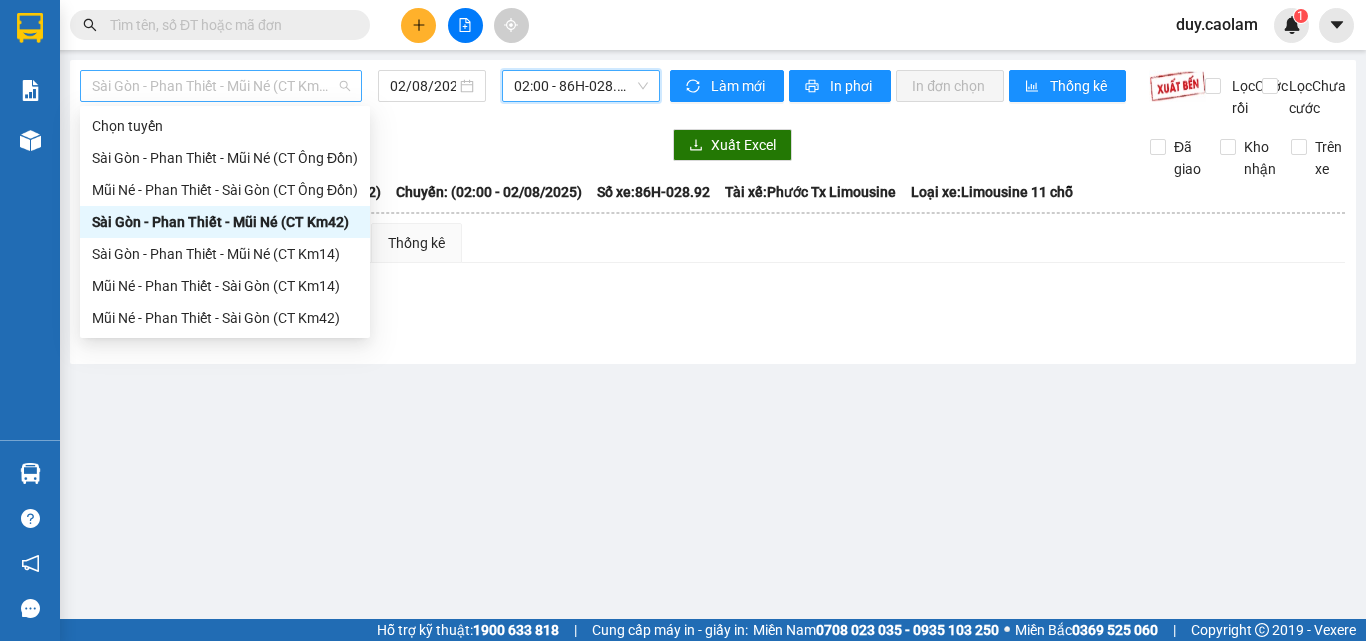 click on "Sài Gòn - Phan Thiết  - Mũi Né (CT Km42)" at bounding box center (221, 86) 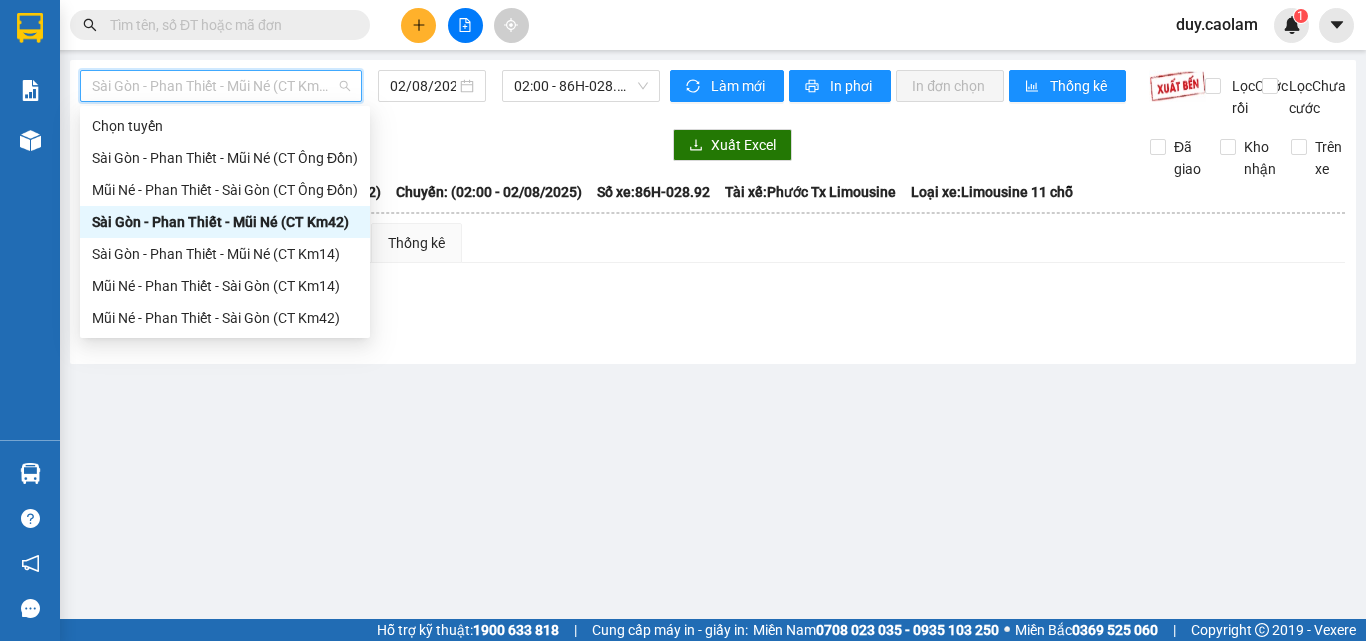 click on "Sài Gòn - Phan Thiết  - Mũi Né (CT Km42)" at bounding box center (225, 222) 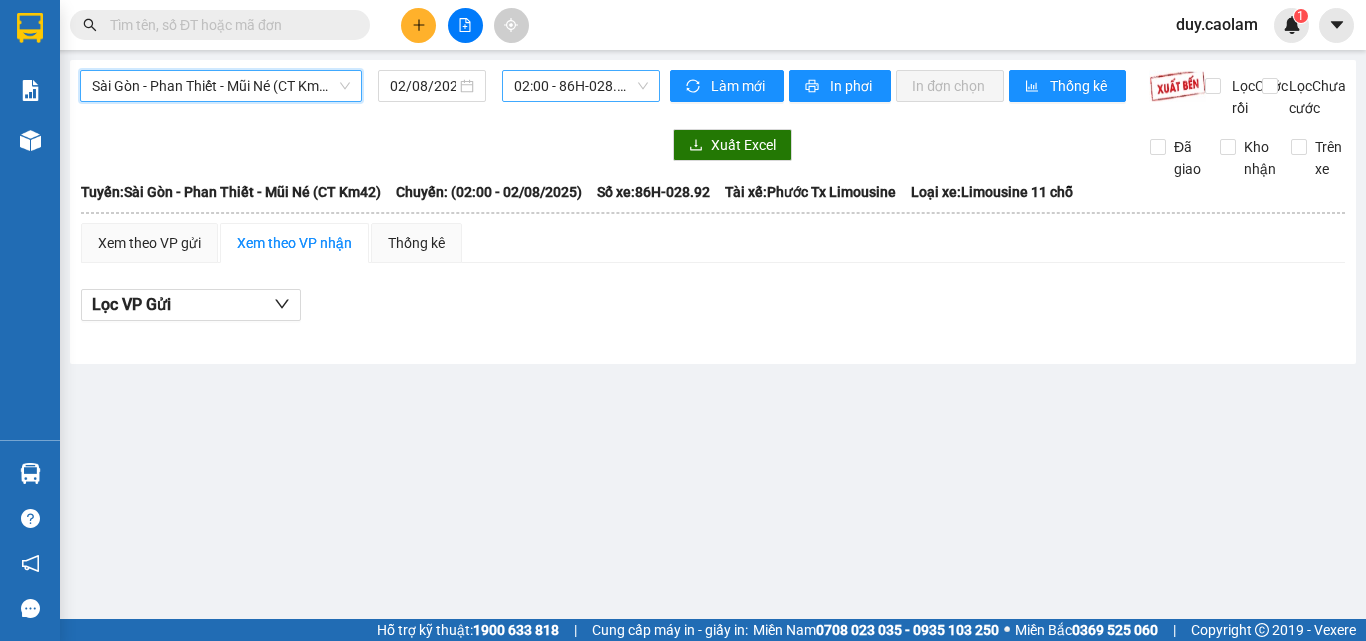 click on "[TIME] - 86H-028.92" at bounding box center [581, 86] 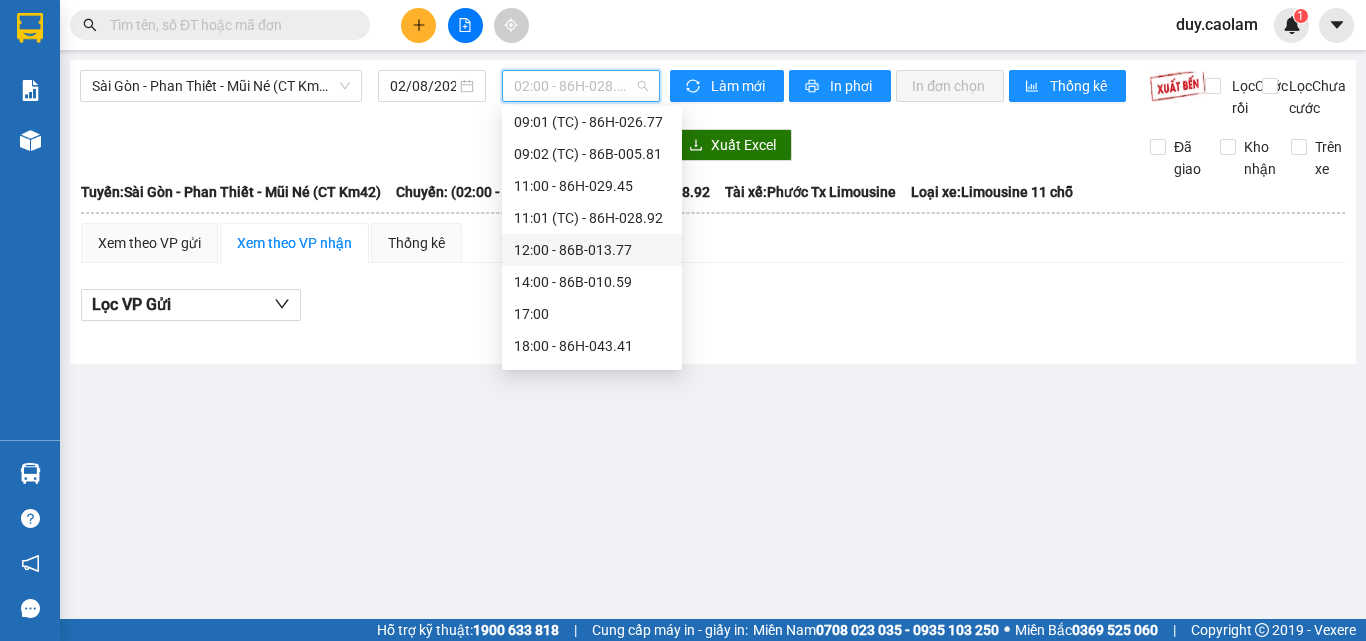 scroll, scrollTop: 400, scrollLeft: 0, axis: vertical 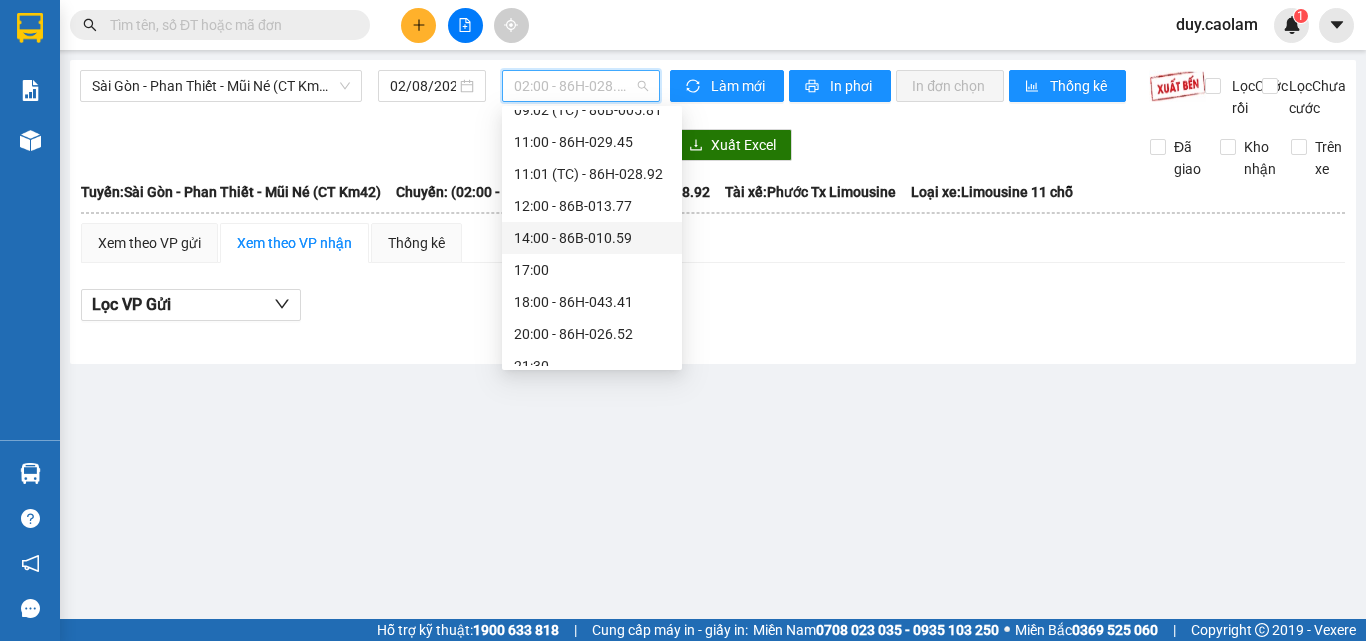 click on "14:00     - 86B-010.59" at bounding box center [592, 238] 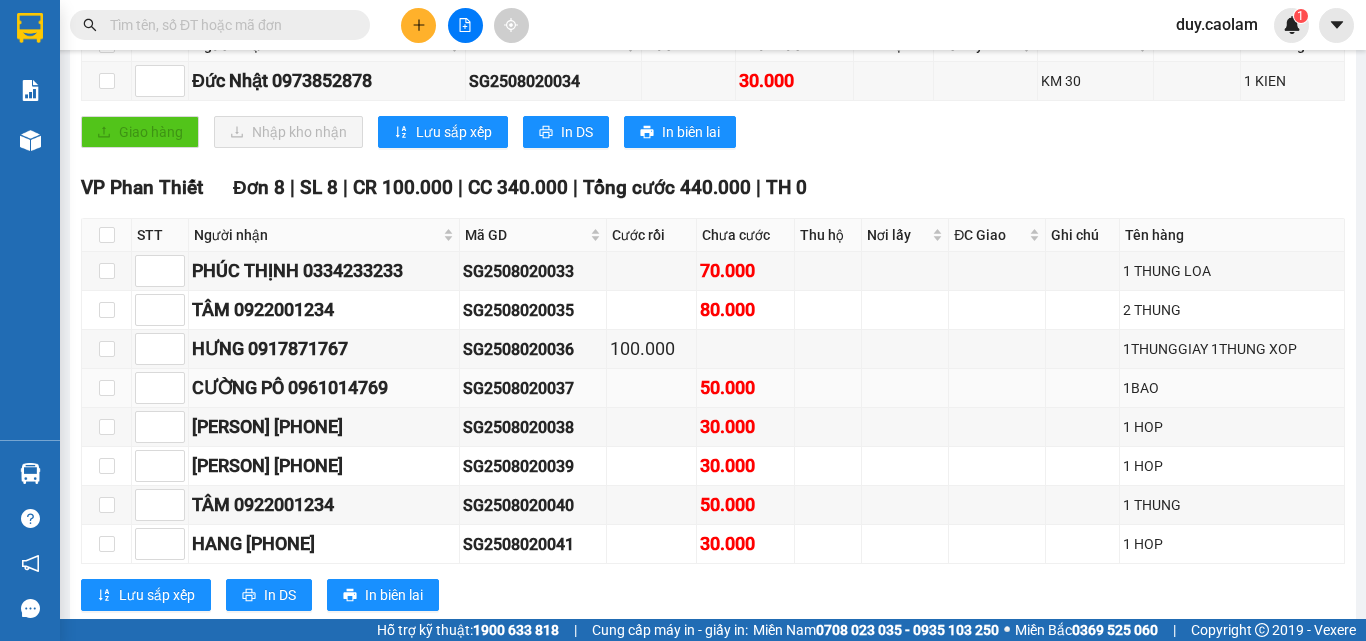 scroll, scrollTop: 460, scrollLeft: 0, axis: vertical 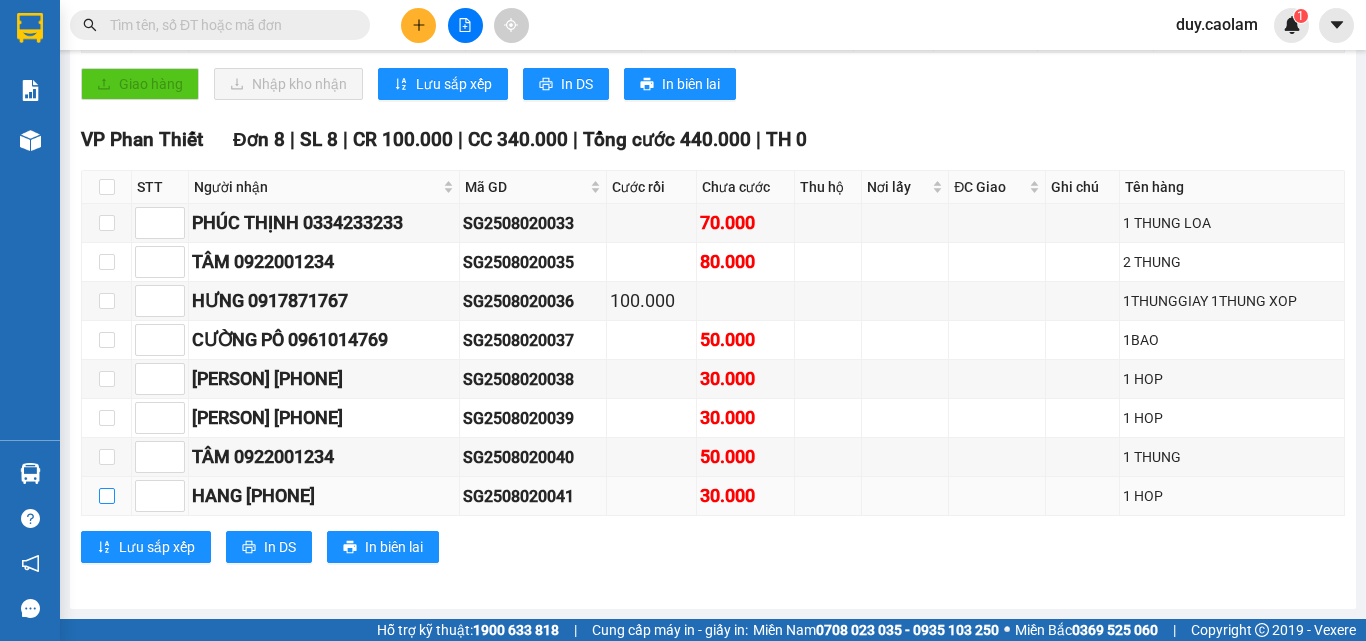 click at bounding box center [107, 496] 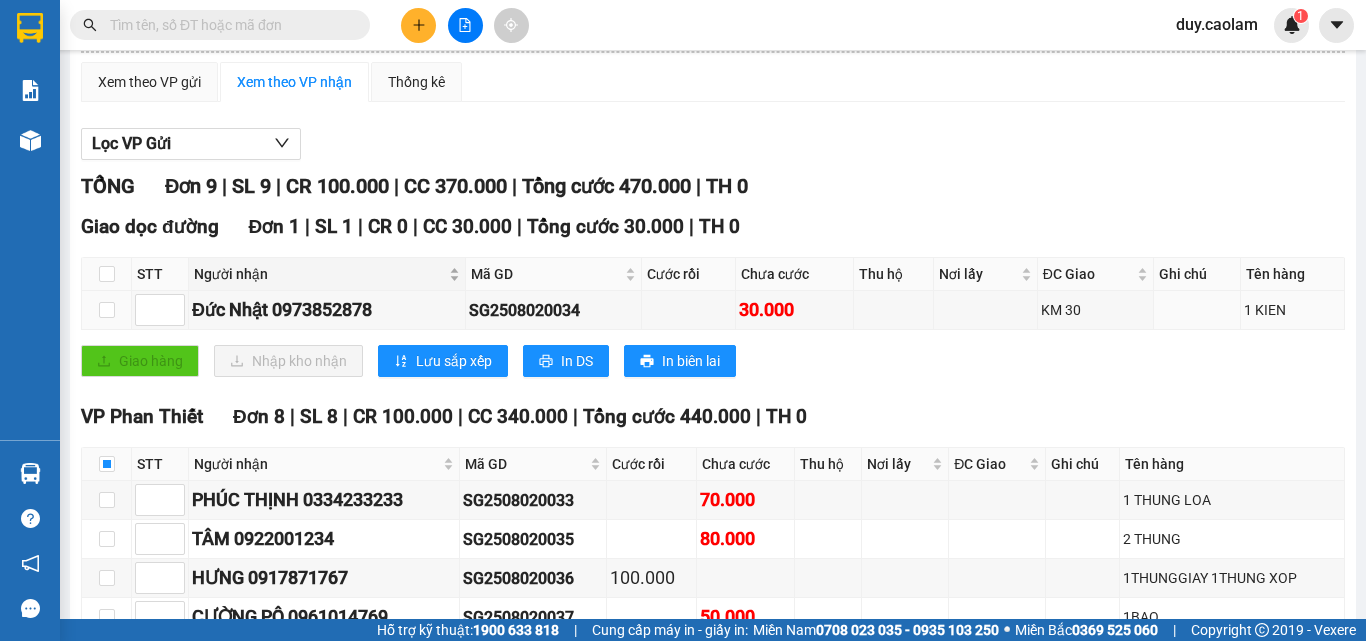 scroll, scrollTop: 160, scrollLeft: 0, axis: vertical 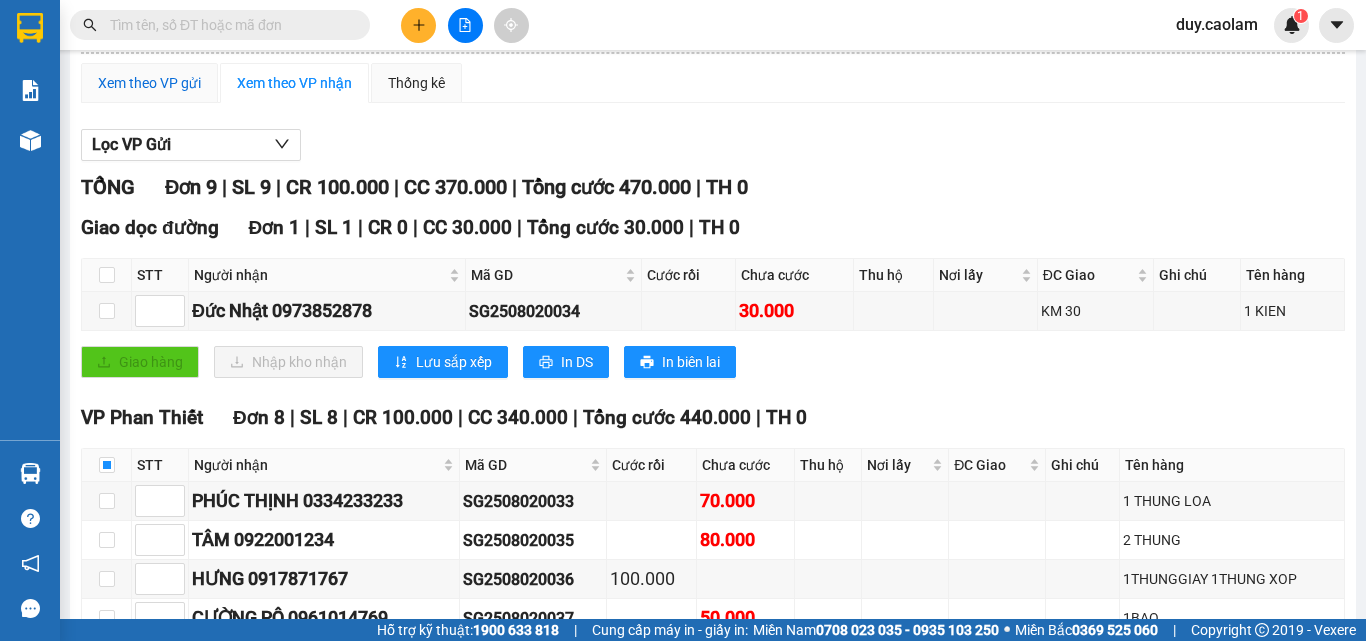 click on "Xem theo VP gửi" at bounding box center (149, 83) 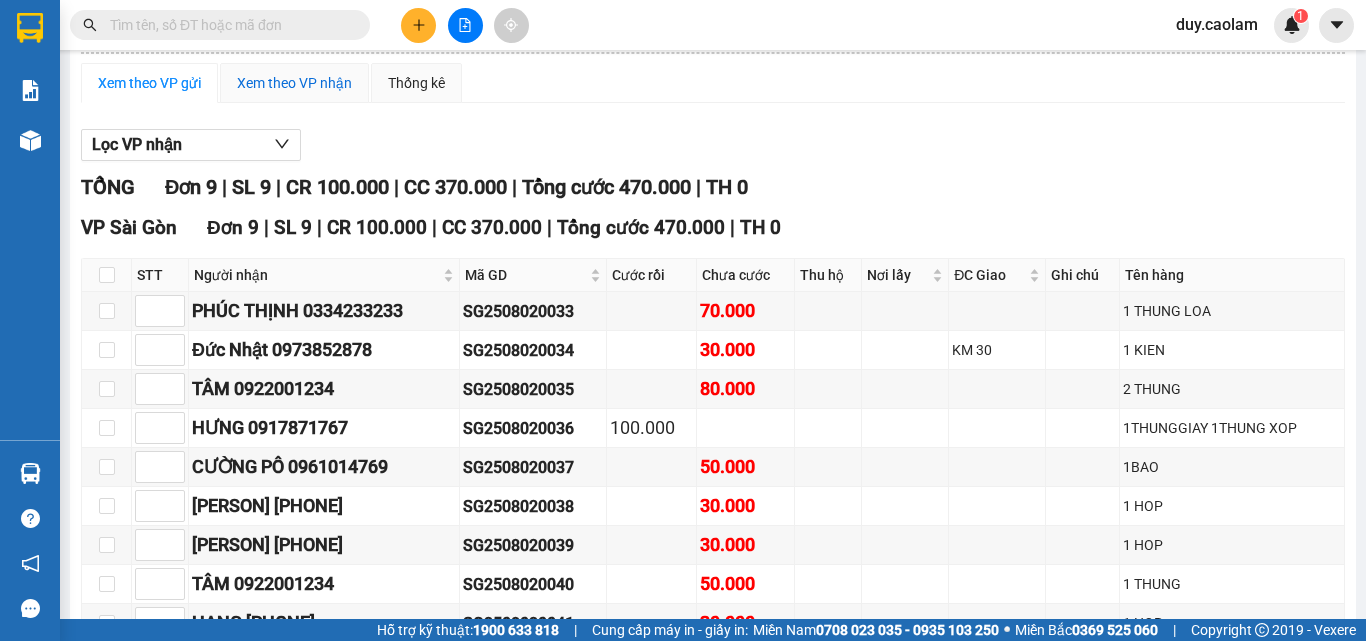click on "Xem theo VP nhận" at bounding box center (294, 83) 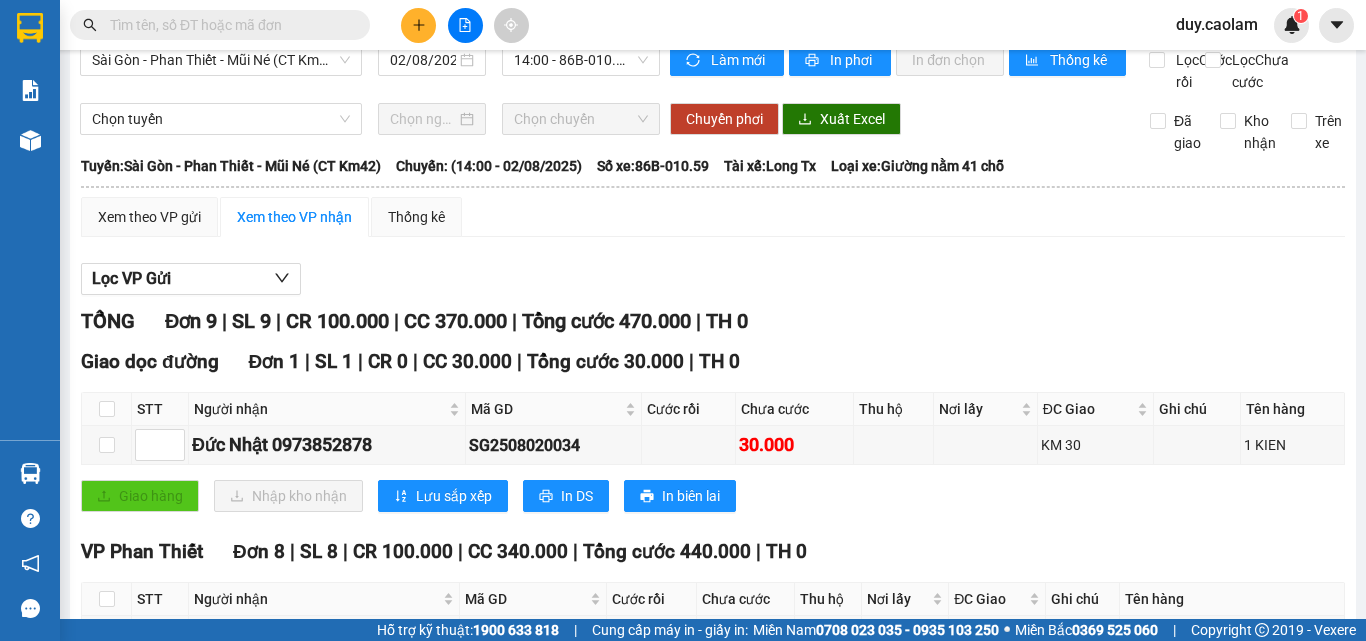 scroll, scrollTop: 0, scrollLeft: 0, axis: both 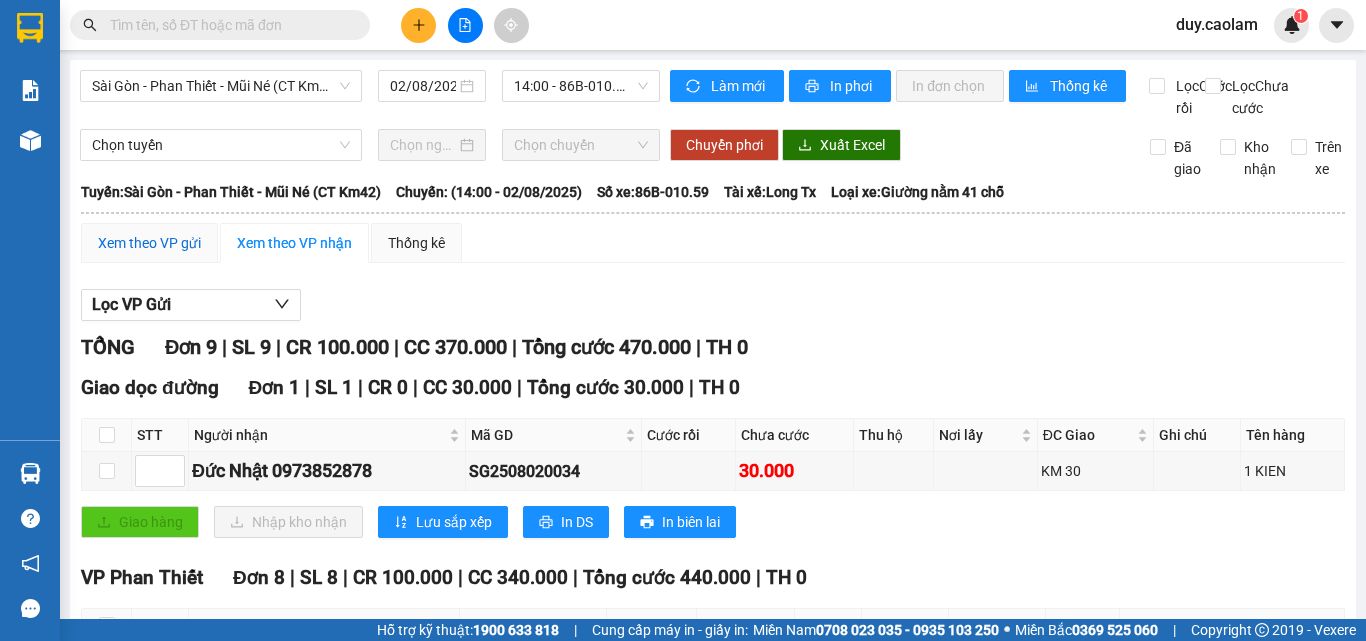 click on "Xem theo VP gửi" at bounding box center (149, 243) 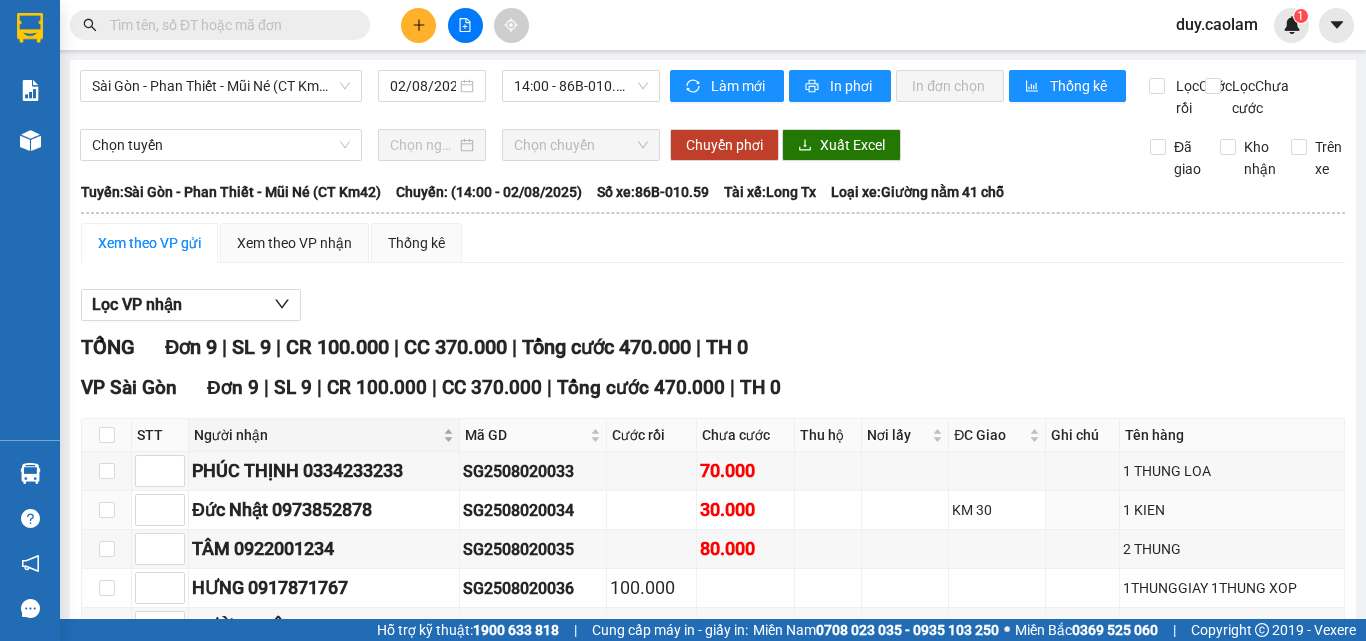 scroll, scrollTop: 309, scrollLeft: 0, axis: vertical 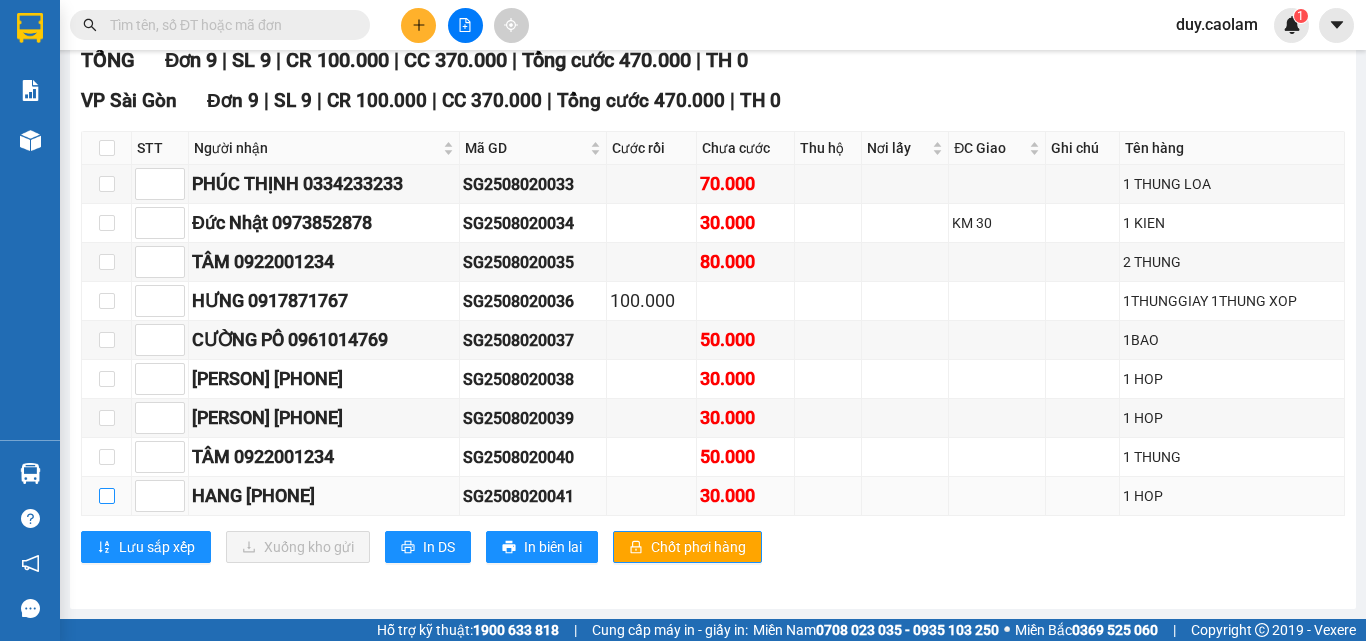 click at bounding box center (107, 496) 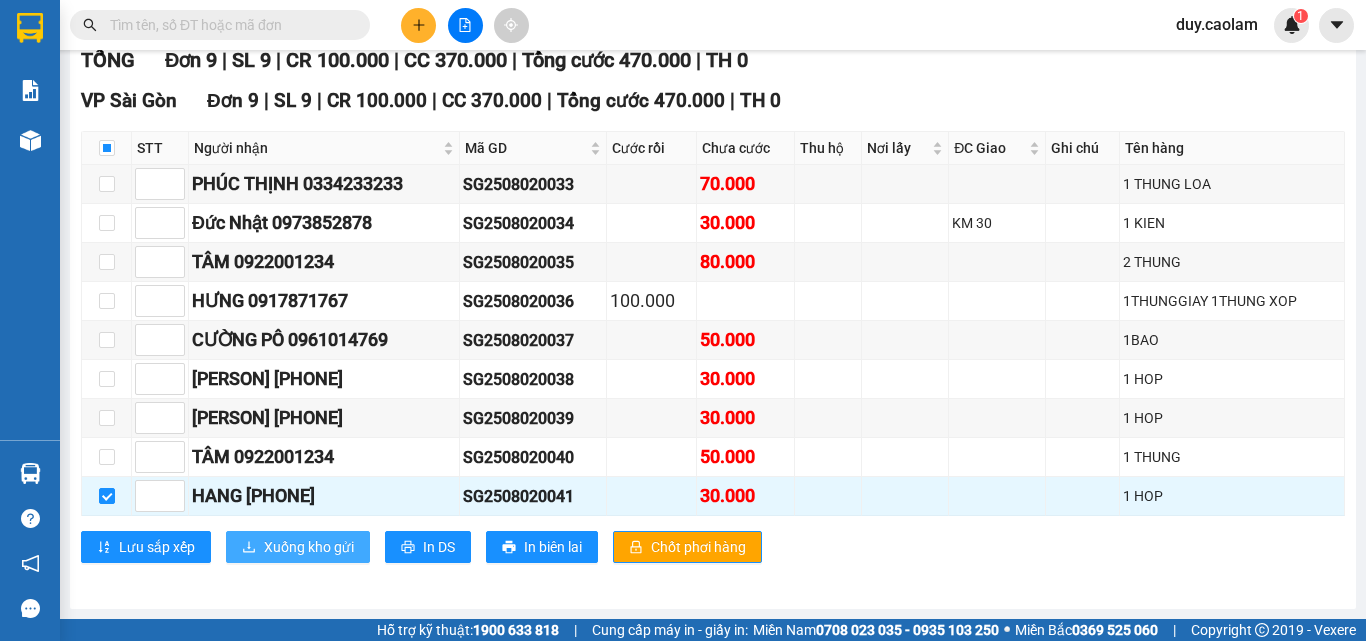 click on "Xuống kho gửi" at bounding box center [309, 547] 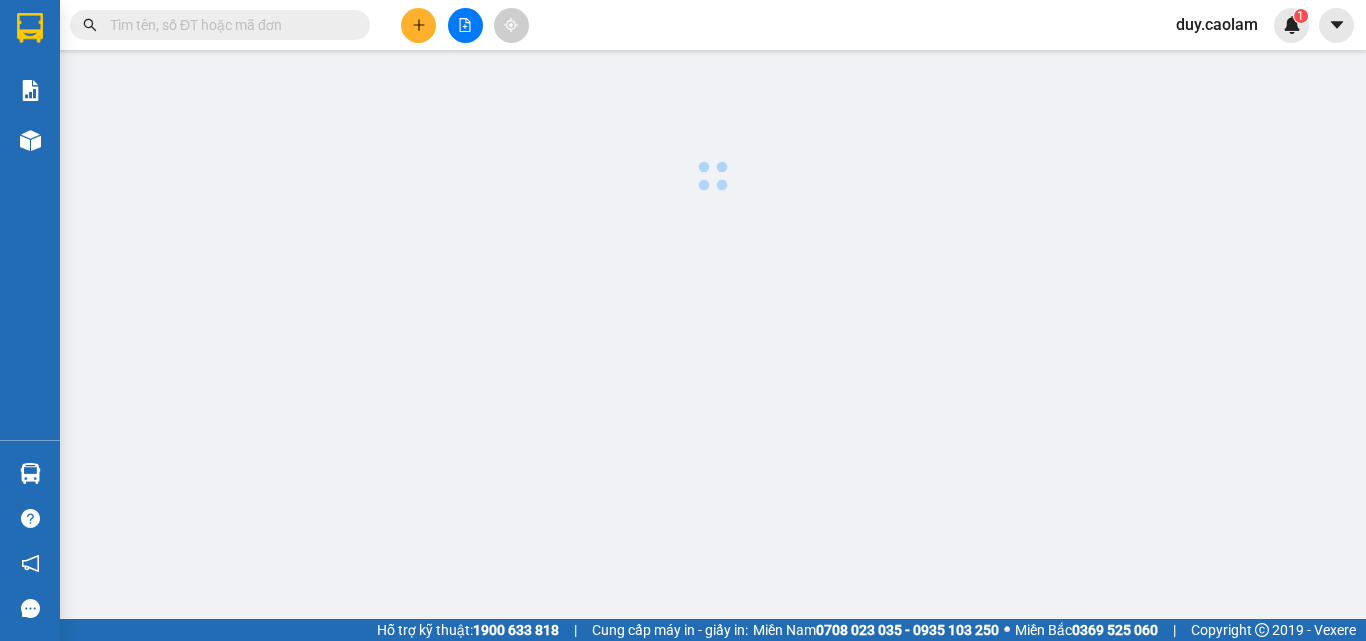 scroll, scrollTop: 0, scrollLeft: 0, axis: both 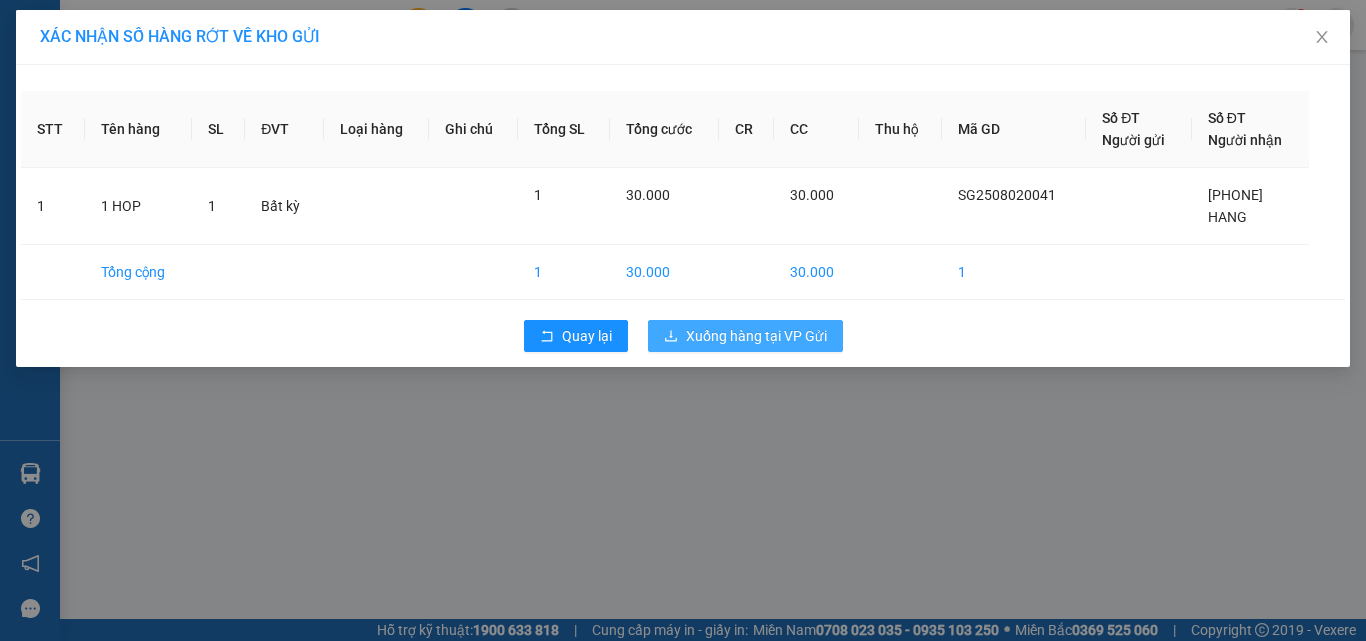 click on "Xuống hàng tại VP Gửi" at bounding box center [756, 336] 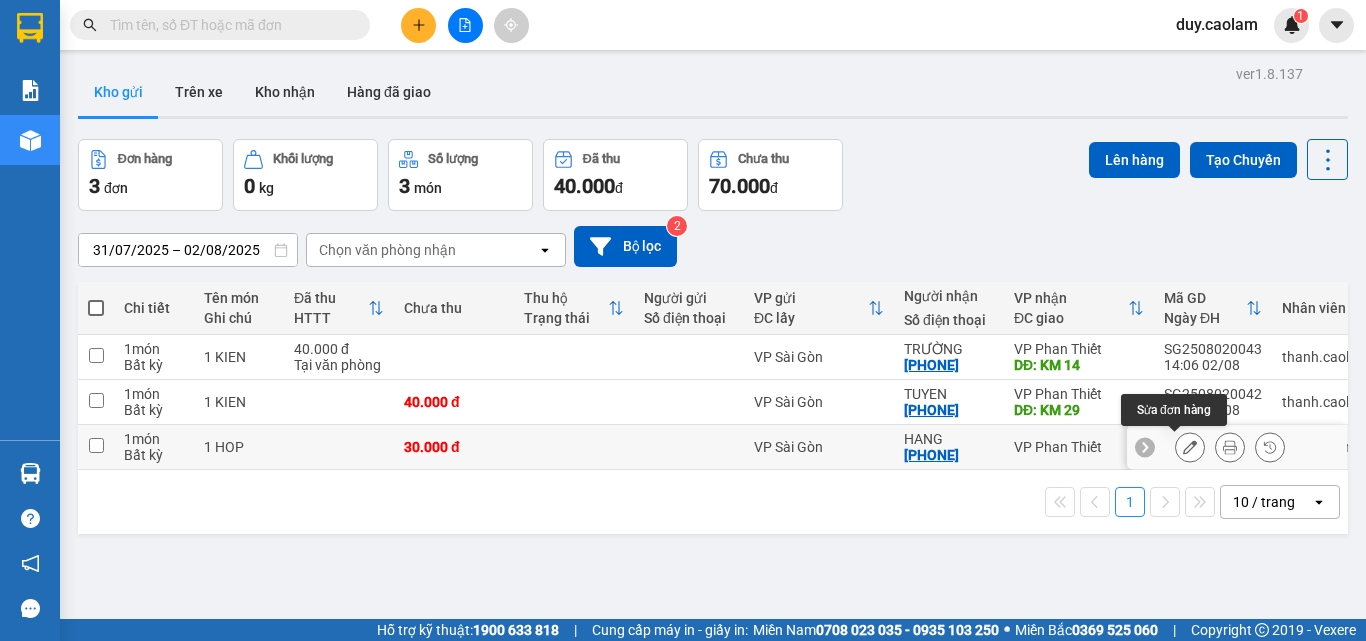 click 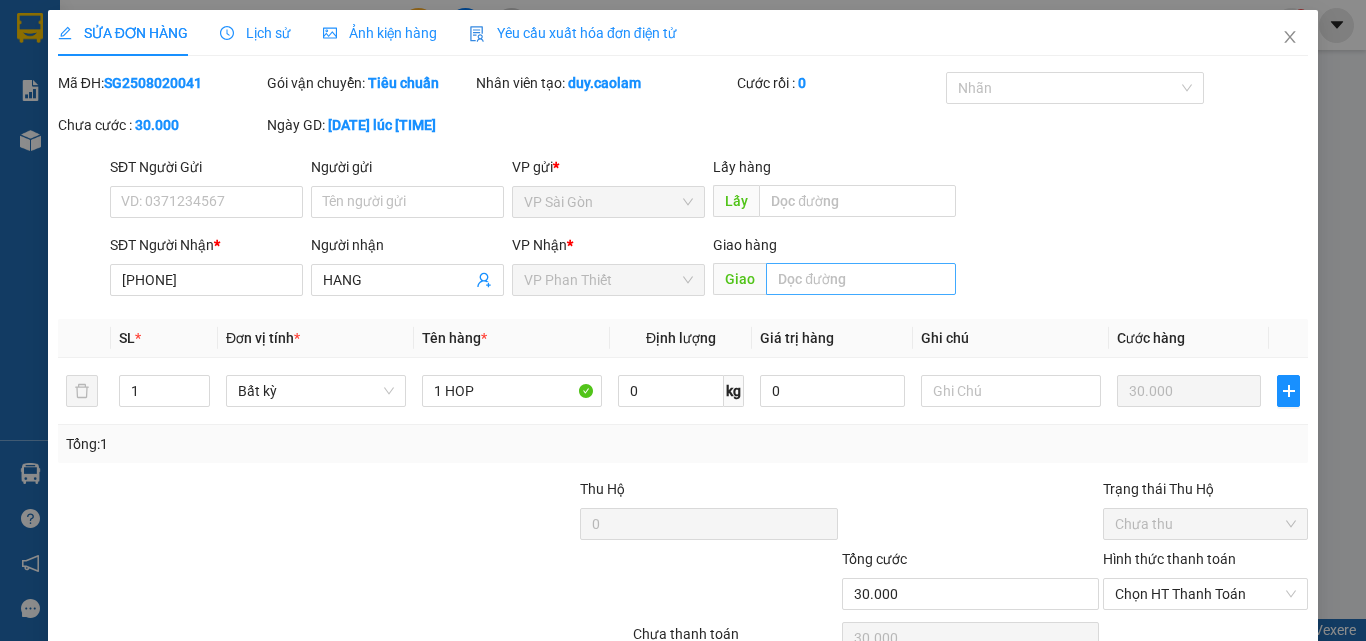 type on "[PHONE]" 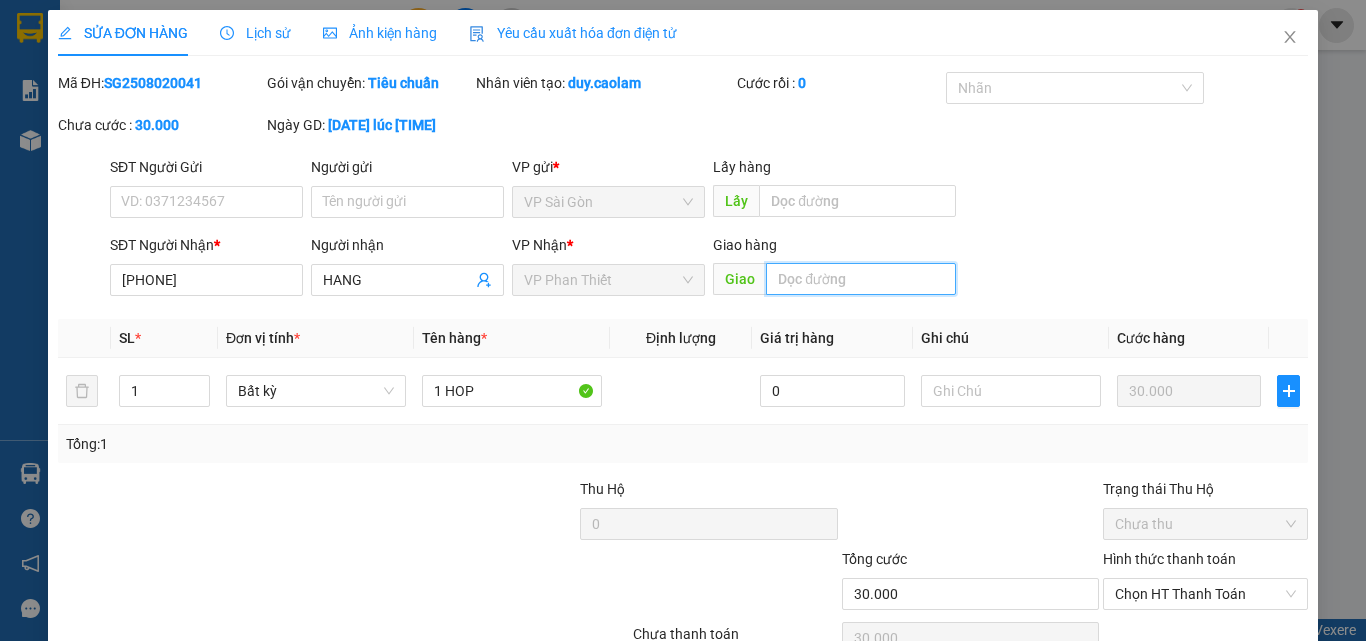 click at bounding box center (861, 279) 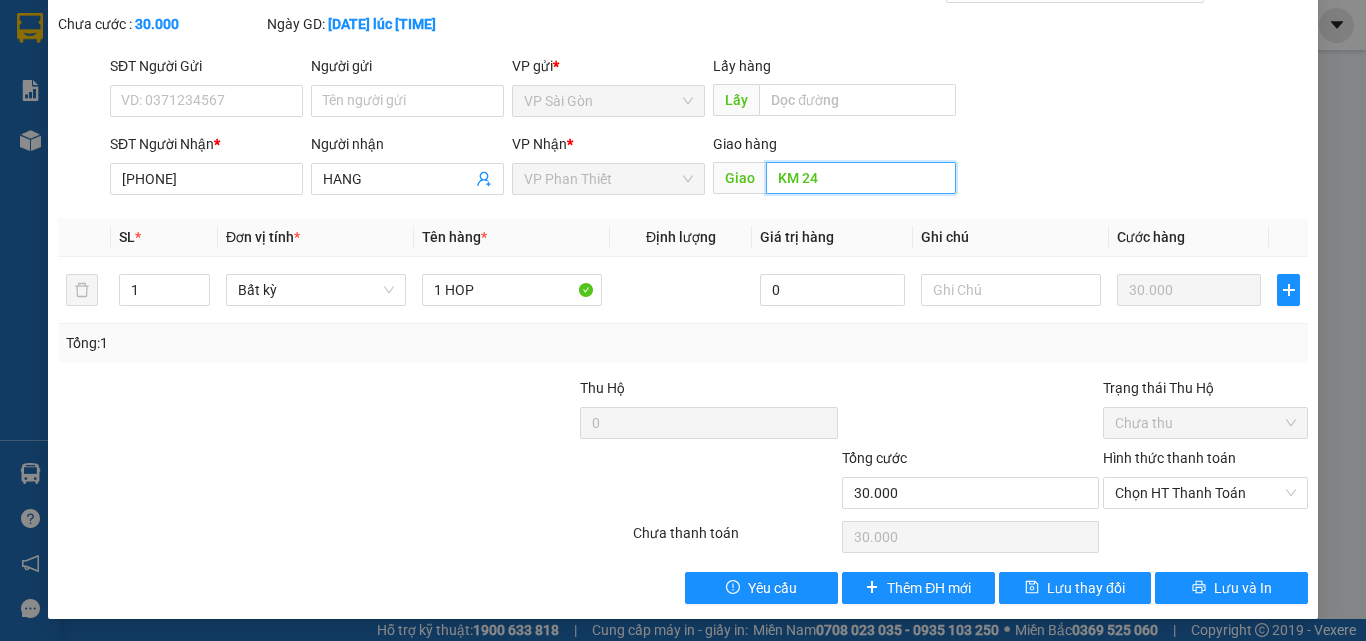 scroll, scrollTop: 103, scrollLeft: 0, axis: vertical 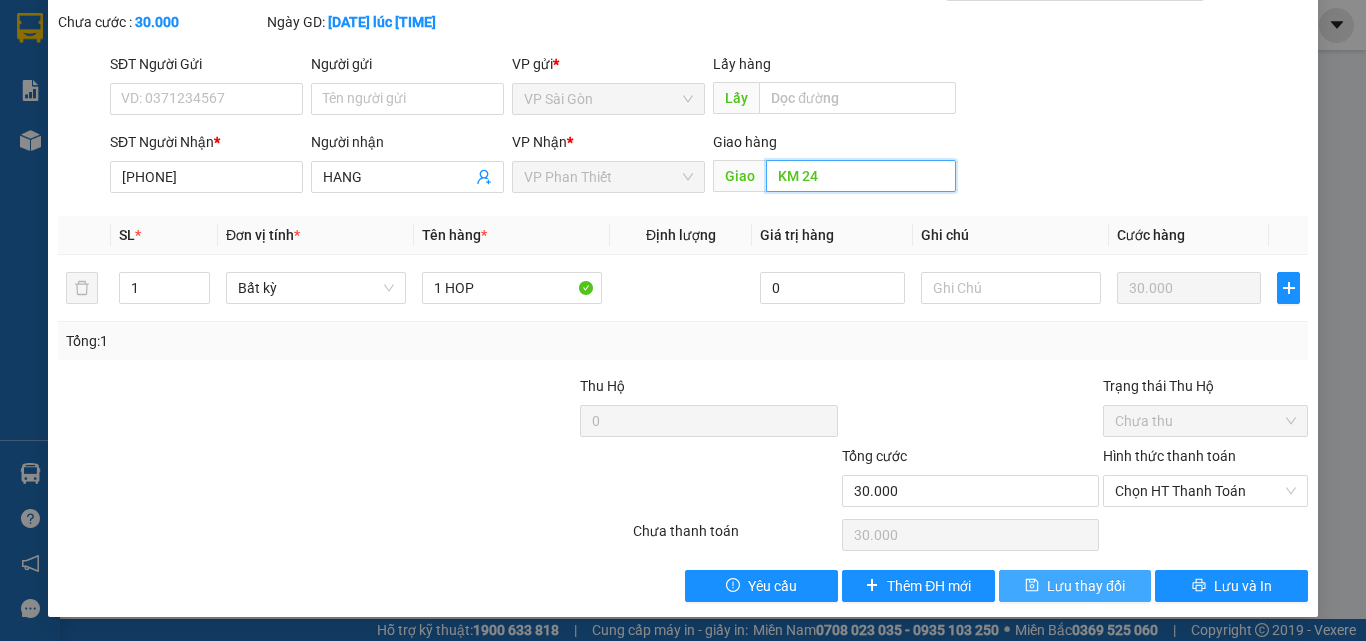 type on "KM 24" 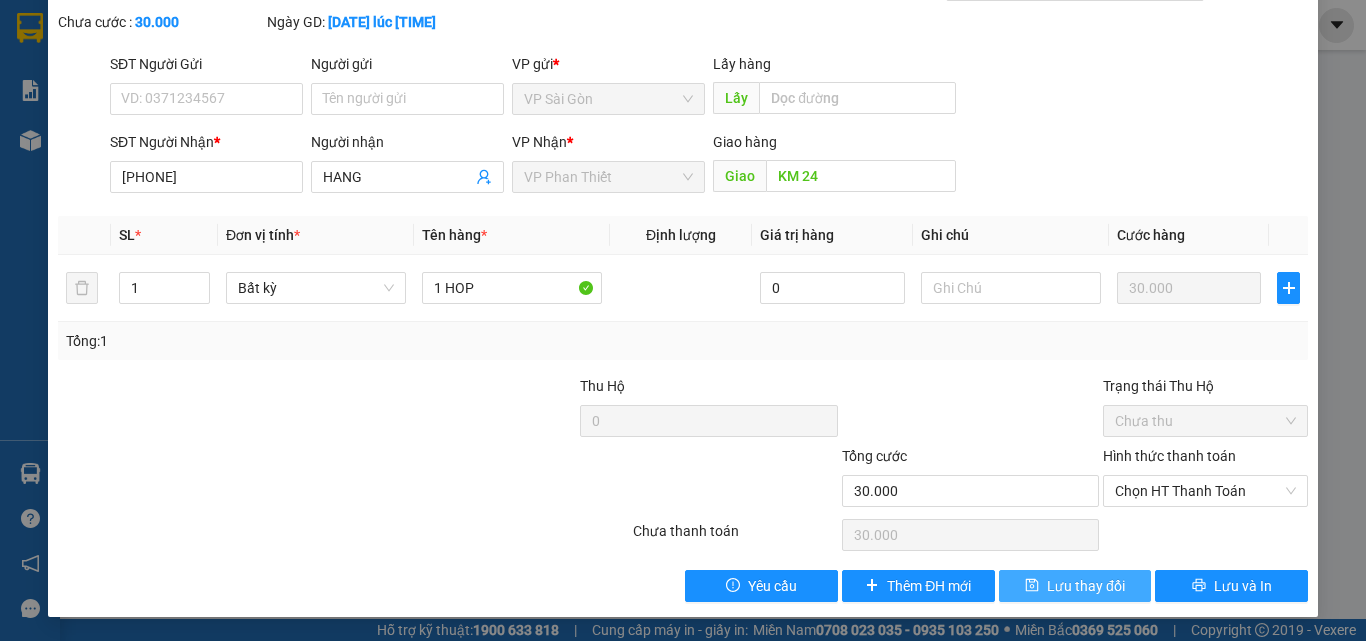 click on "Lưu thay đổi" at bounding box center [1086, 586] 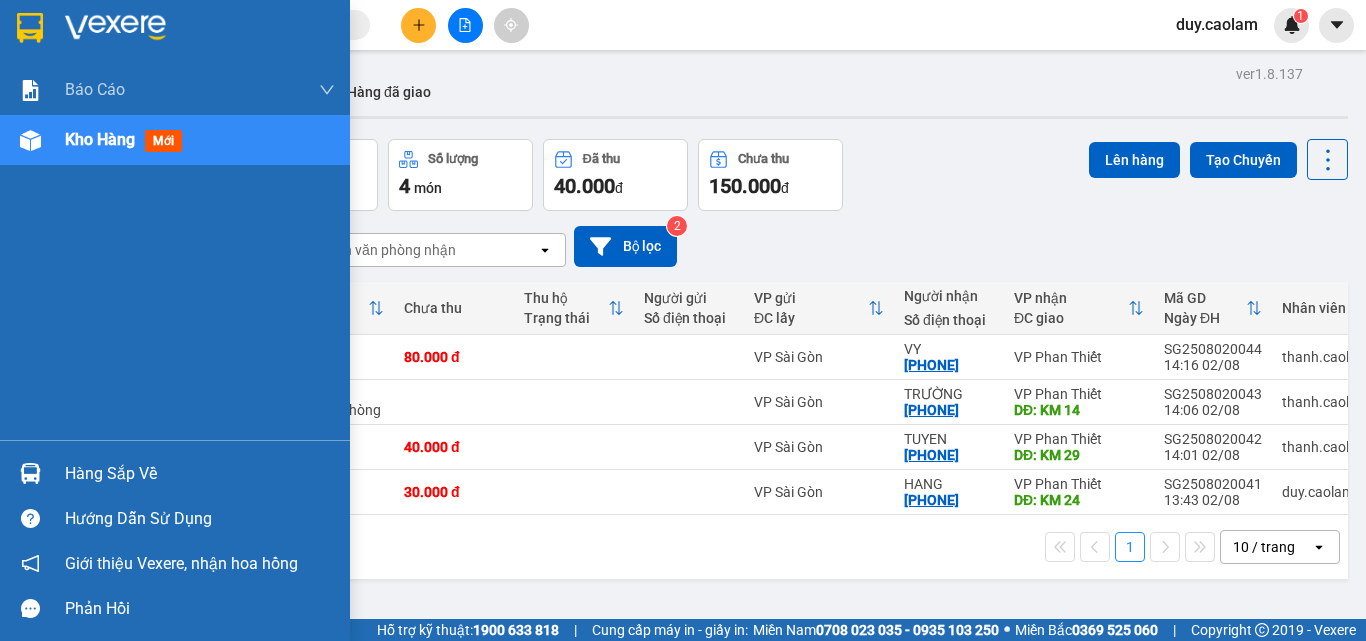click on "Kho hàng mới" at bounding box center (200, 140) 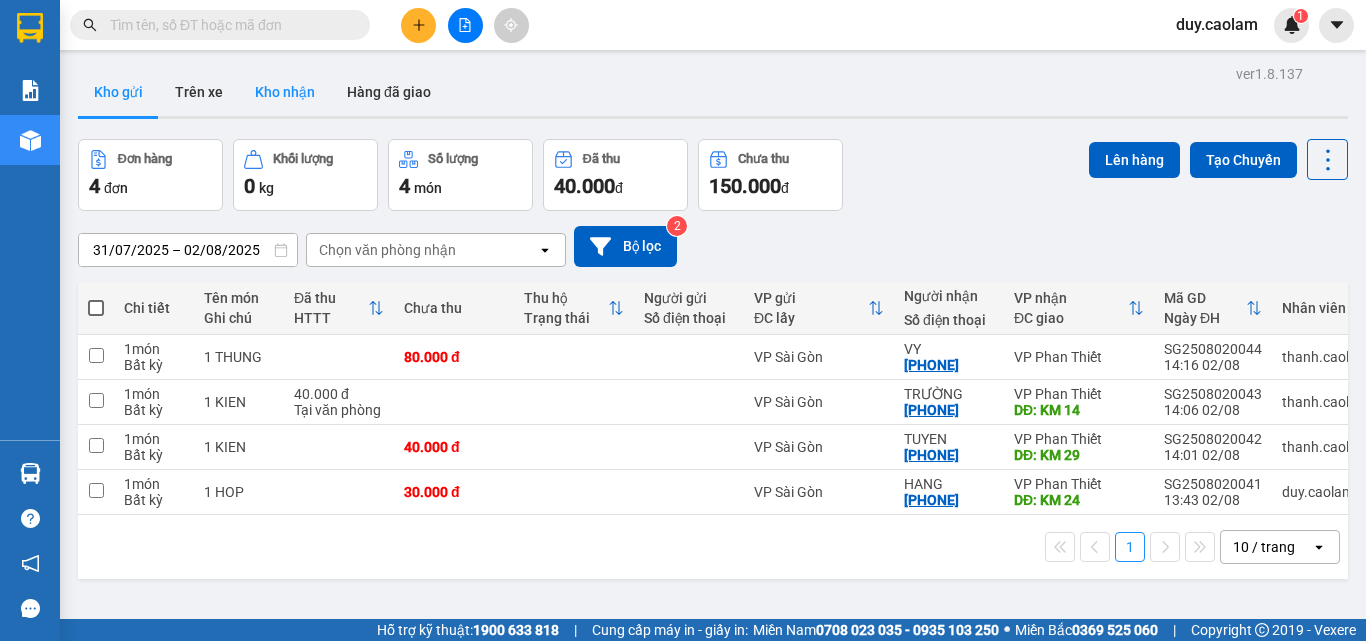 click on "Kho nhận" at bounding box center [285, 92] 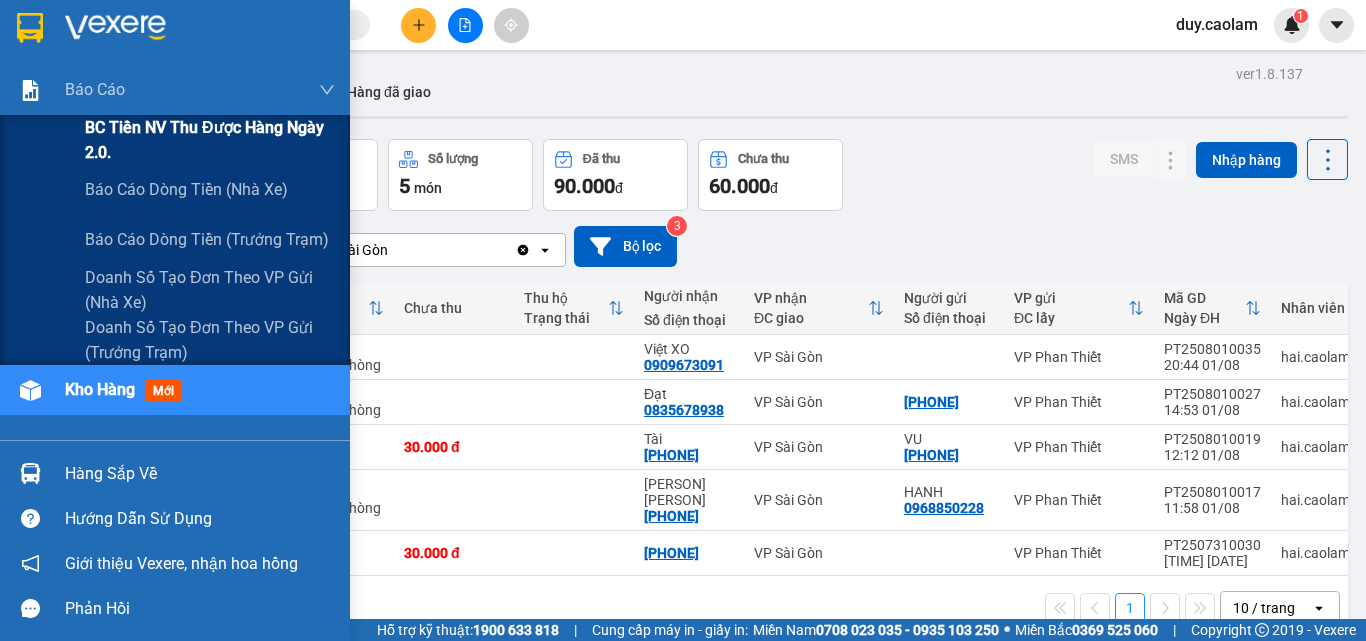 click on "BC Tiền NV thu được hàng ngày 2.0." at bounding box center (210, 140) 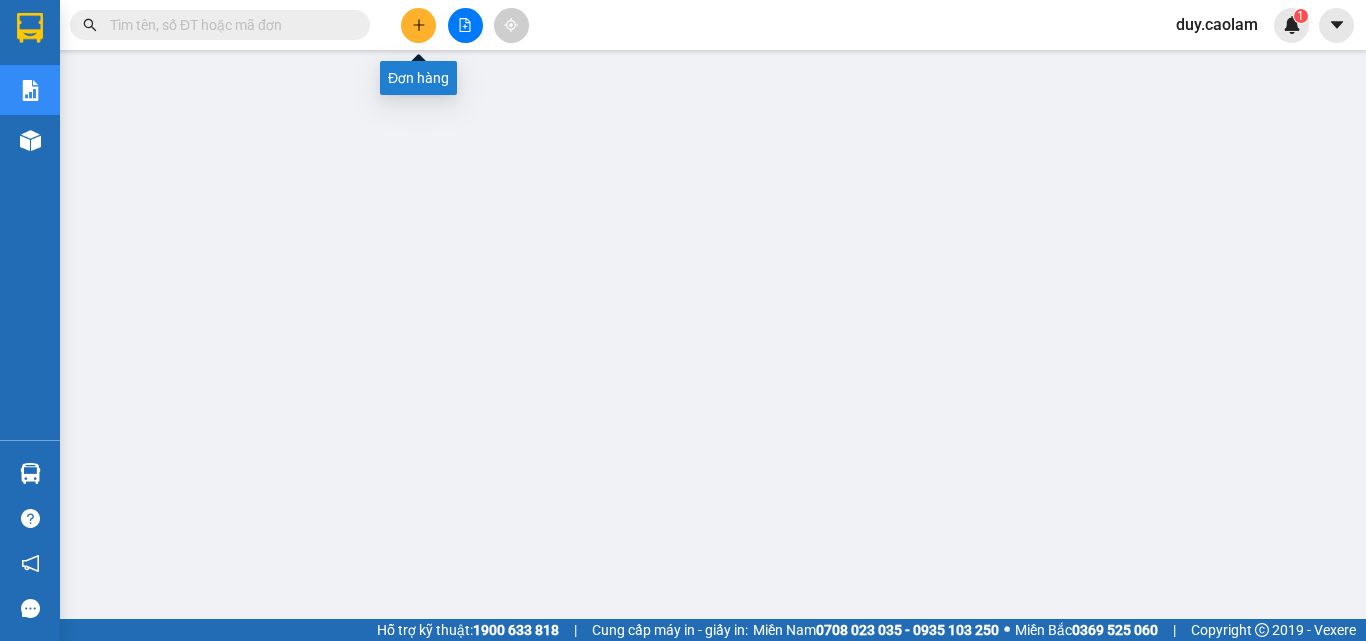 click 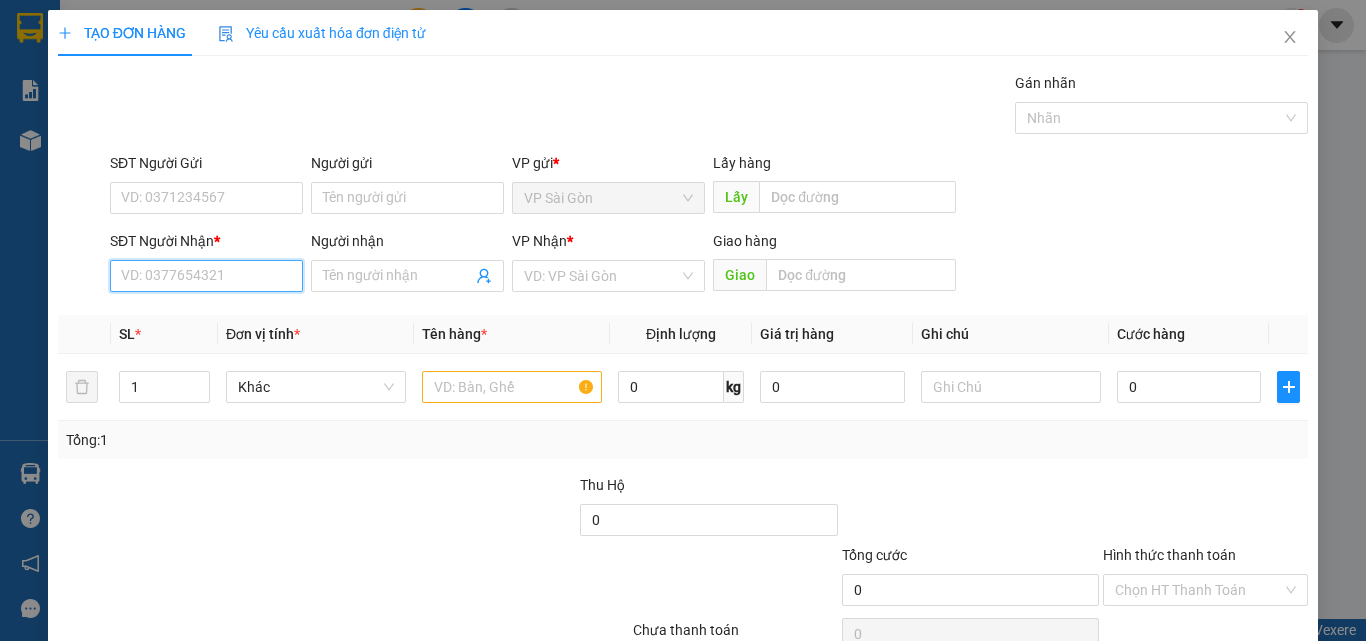 click on "SĐT Người Nhận  *" at bounding box center [206, 276] 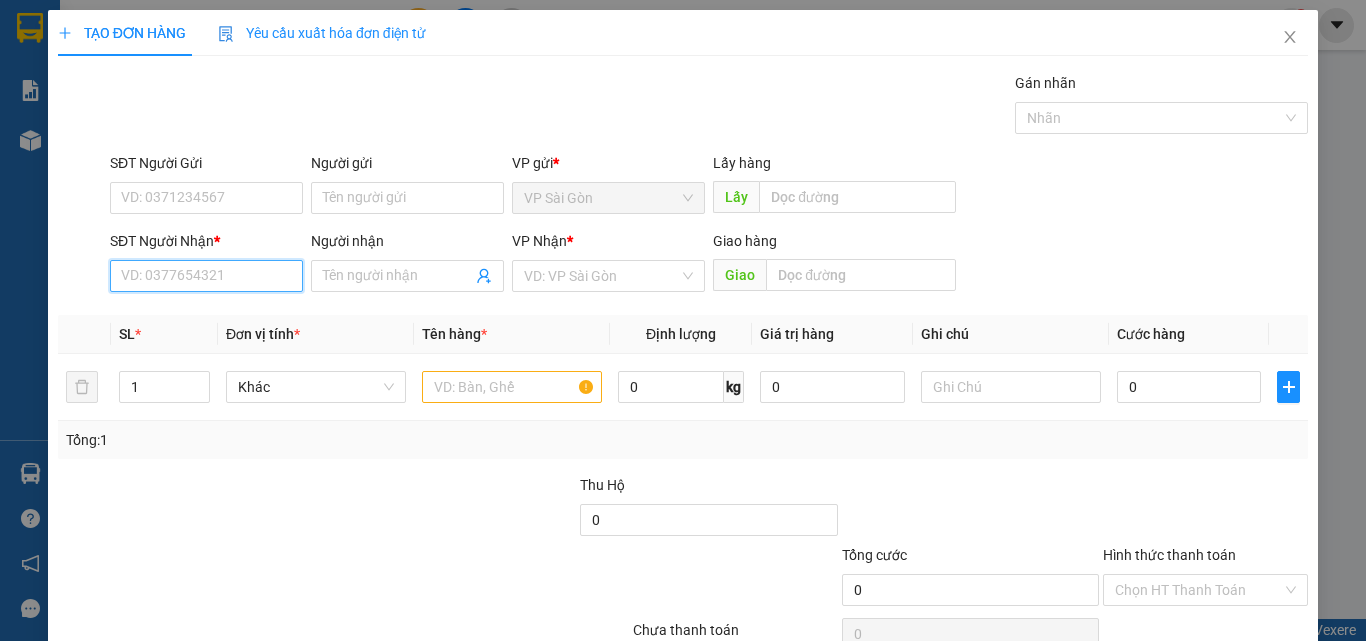 click on "SĐT Người Nhận  *" at bounding box center [206, 276] 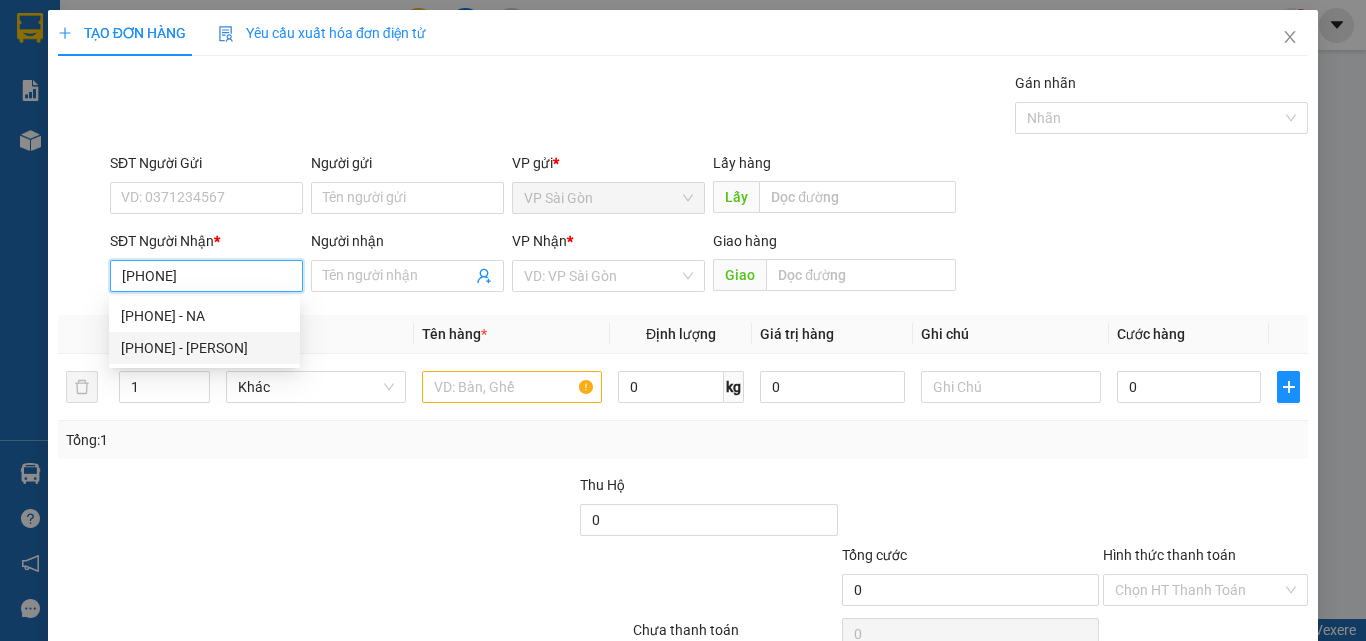 click on "[PHONE] - [PERSON]" at bounding box center [204, 348] 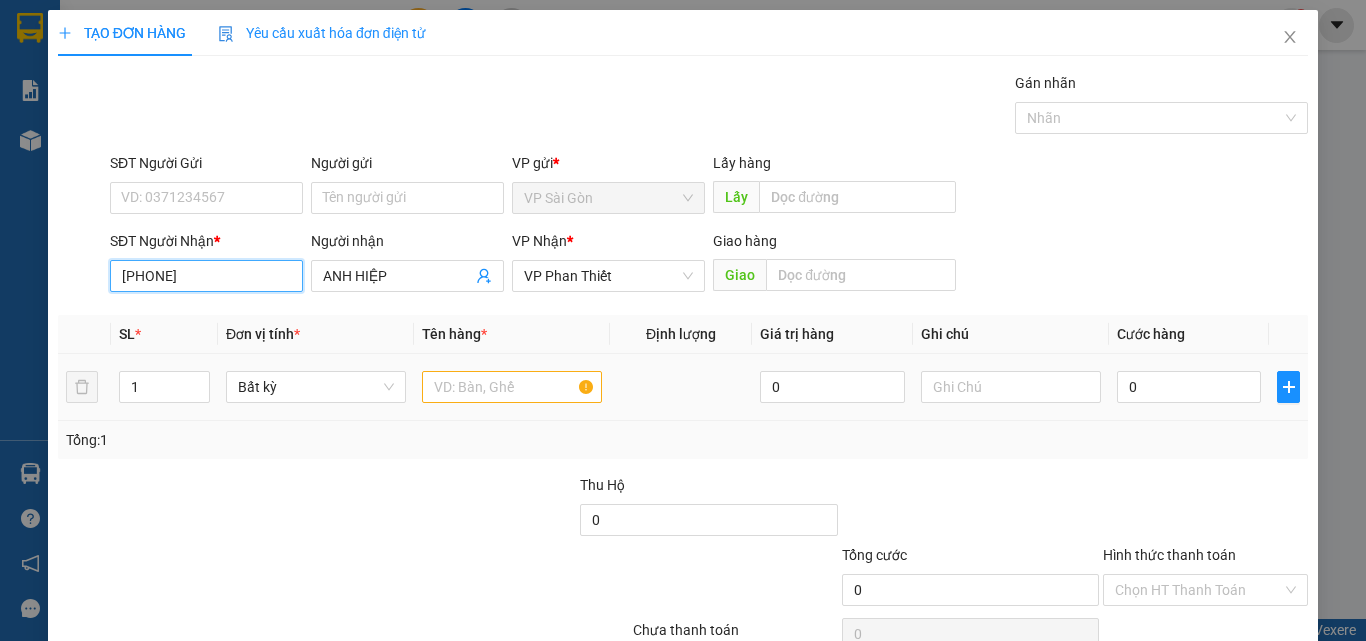 type on "[PHONE]" 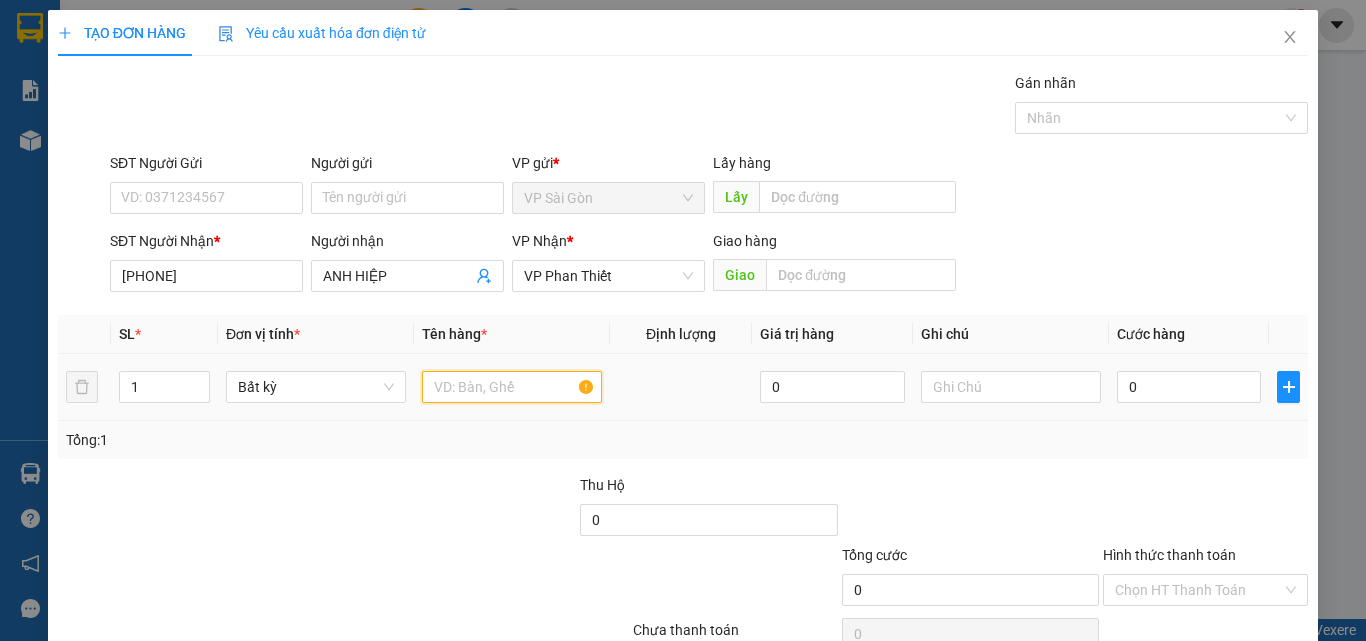 click at bounding box center (512, 387) 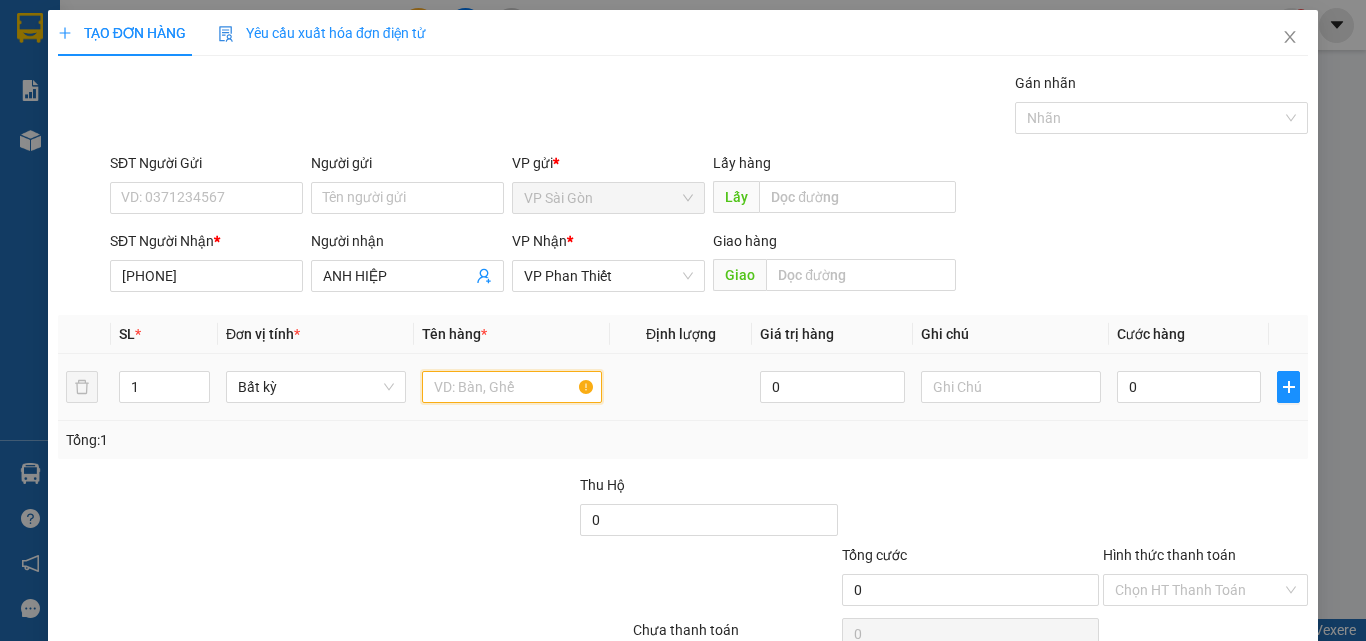 click at bounding box center (512, 387) 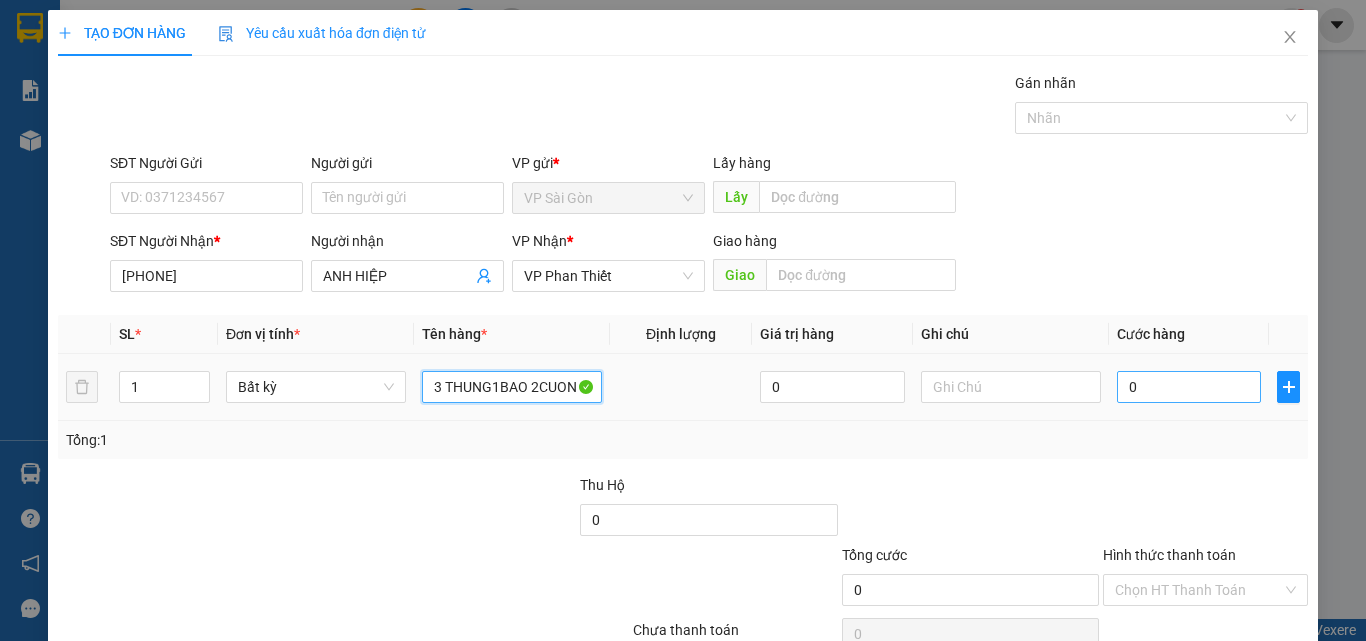 type on "3 THUNG1BAO 2CUON" 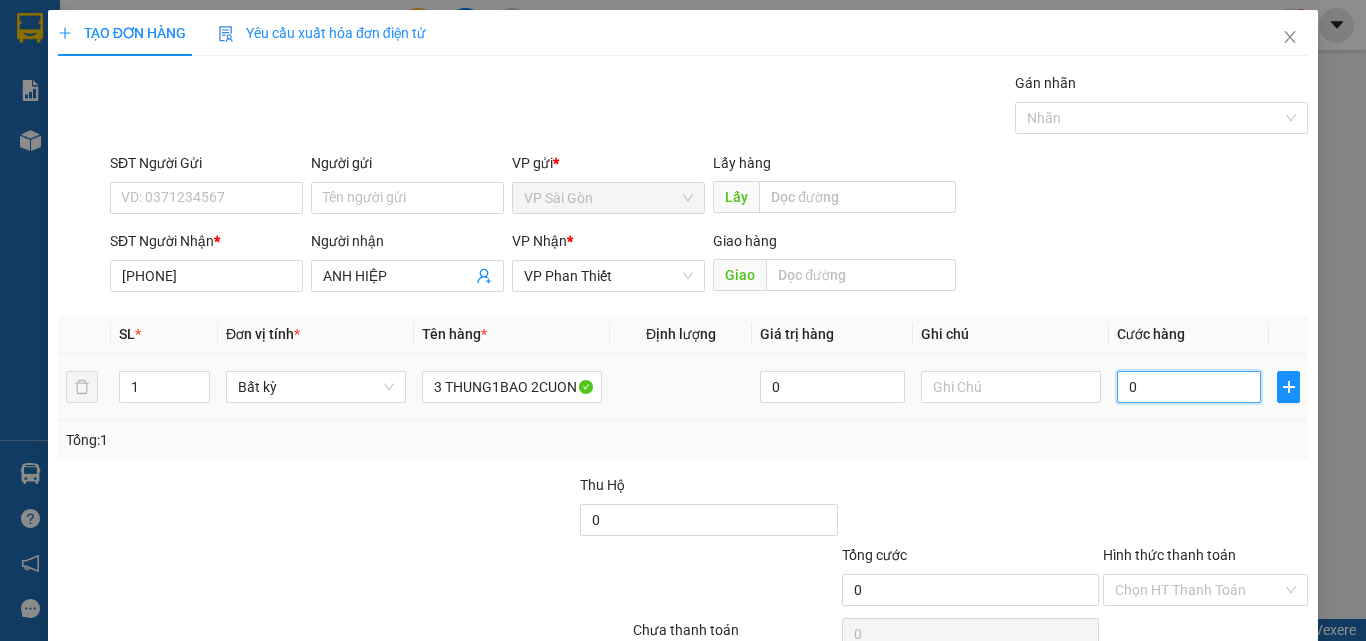 click on "0" at bounding box center (1189, 387) 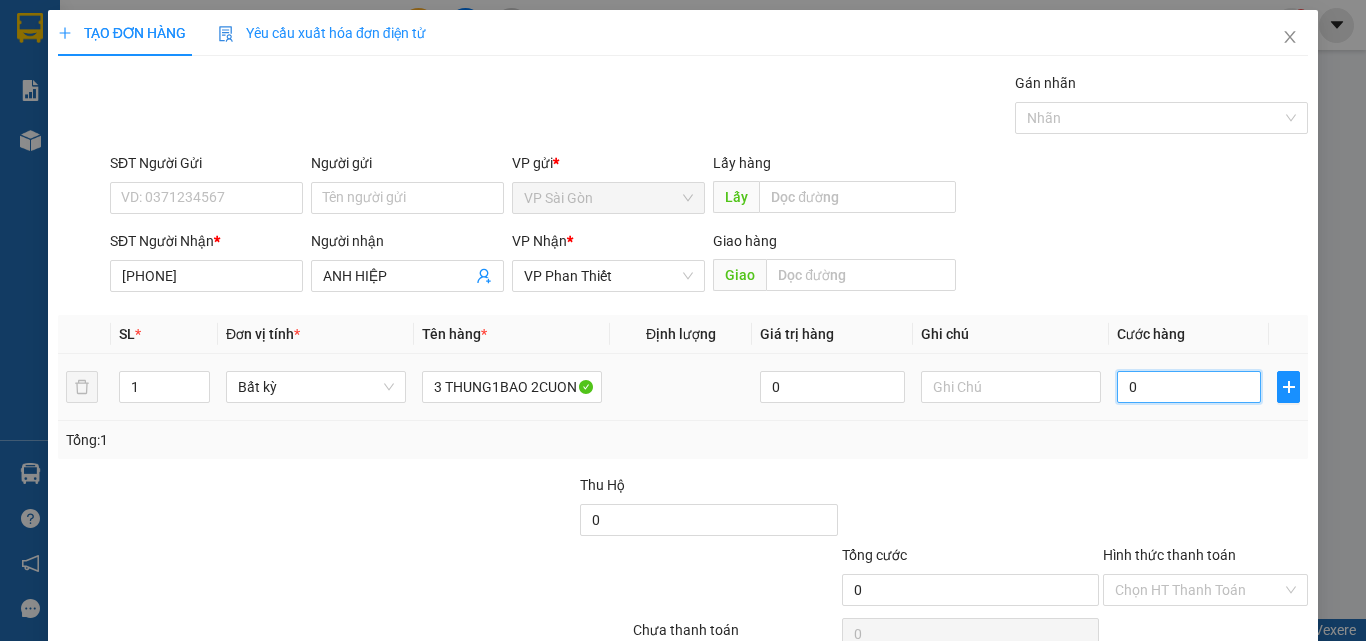 type on "3" 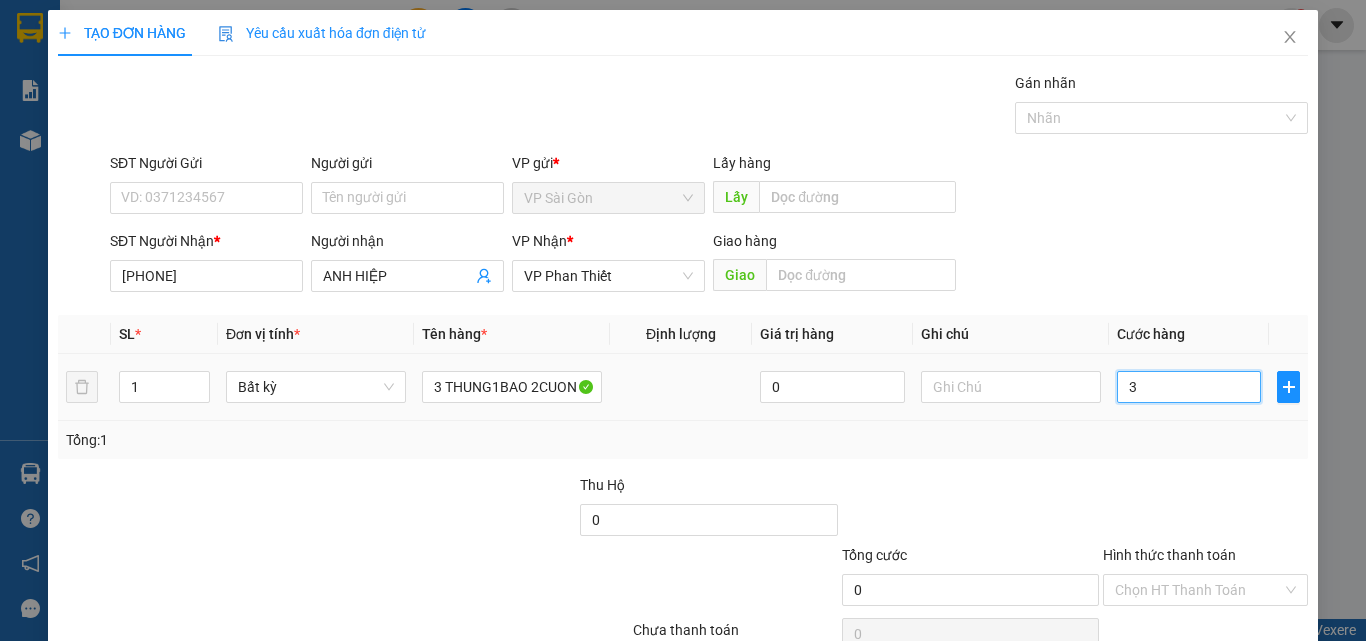 type on "3" 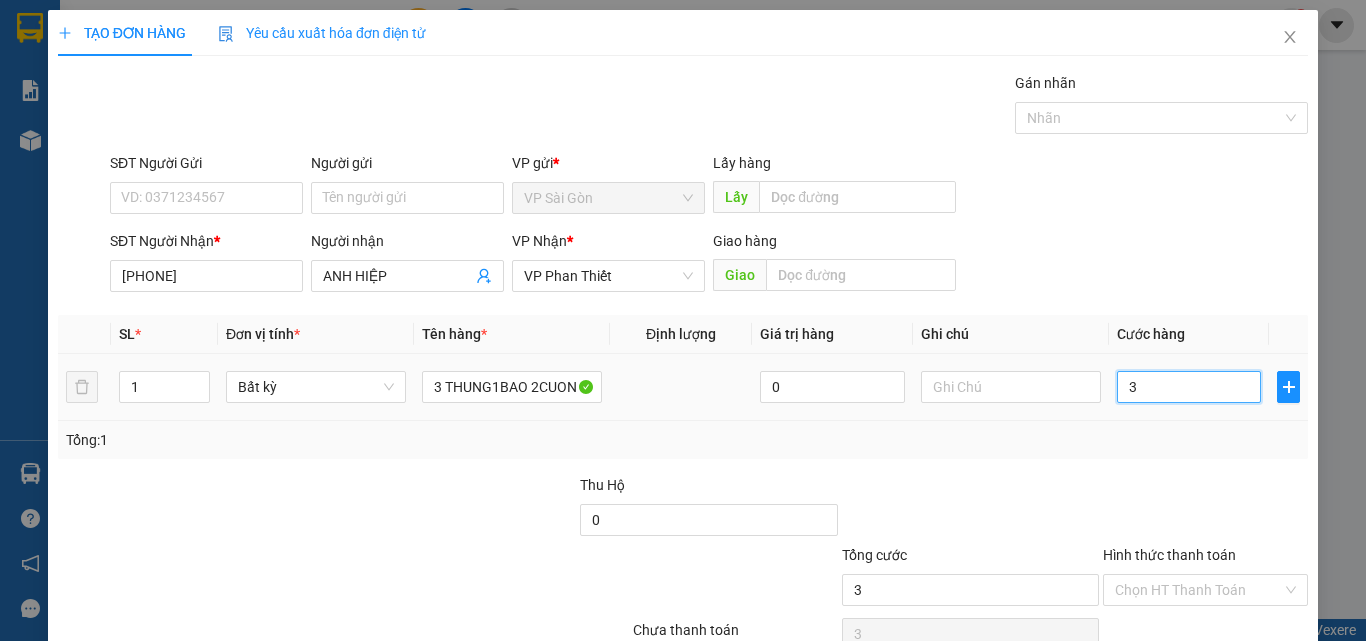 type on "30" 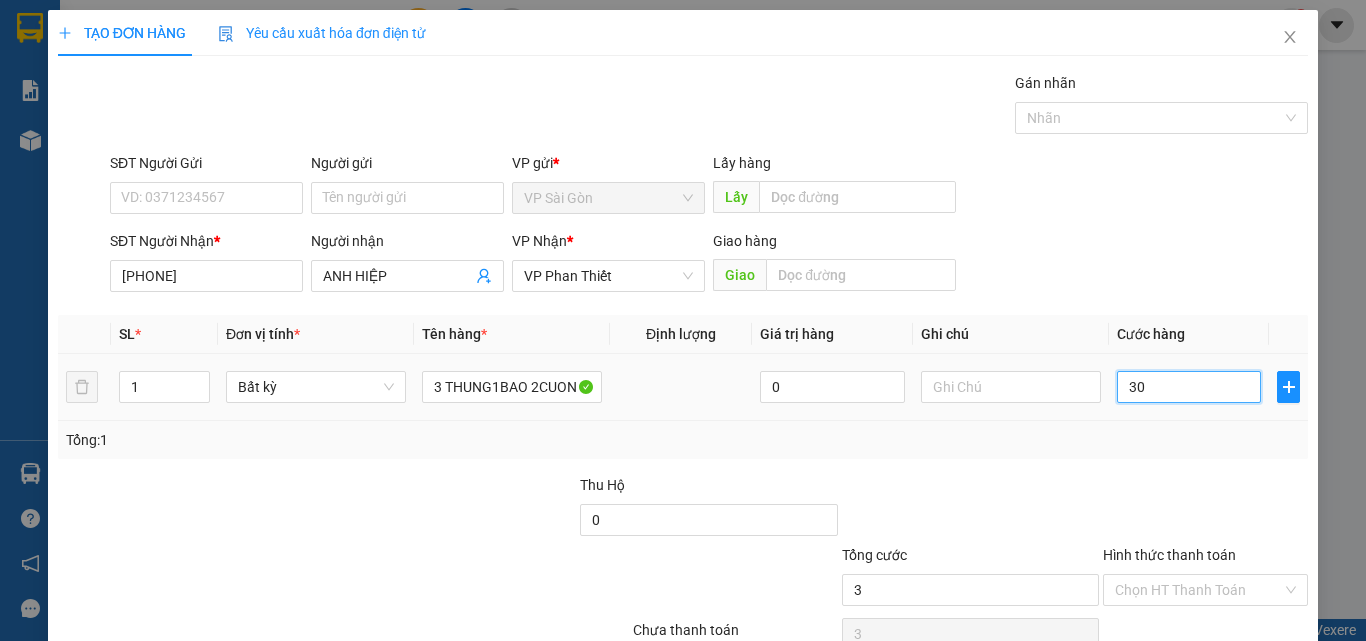 type on "30" 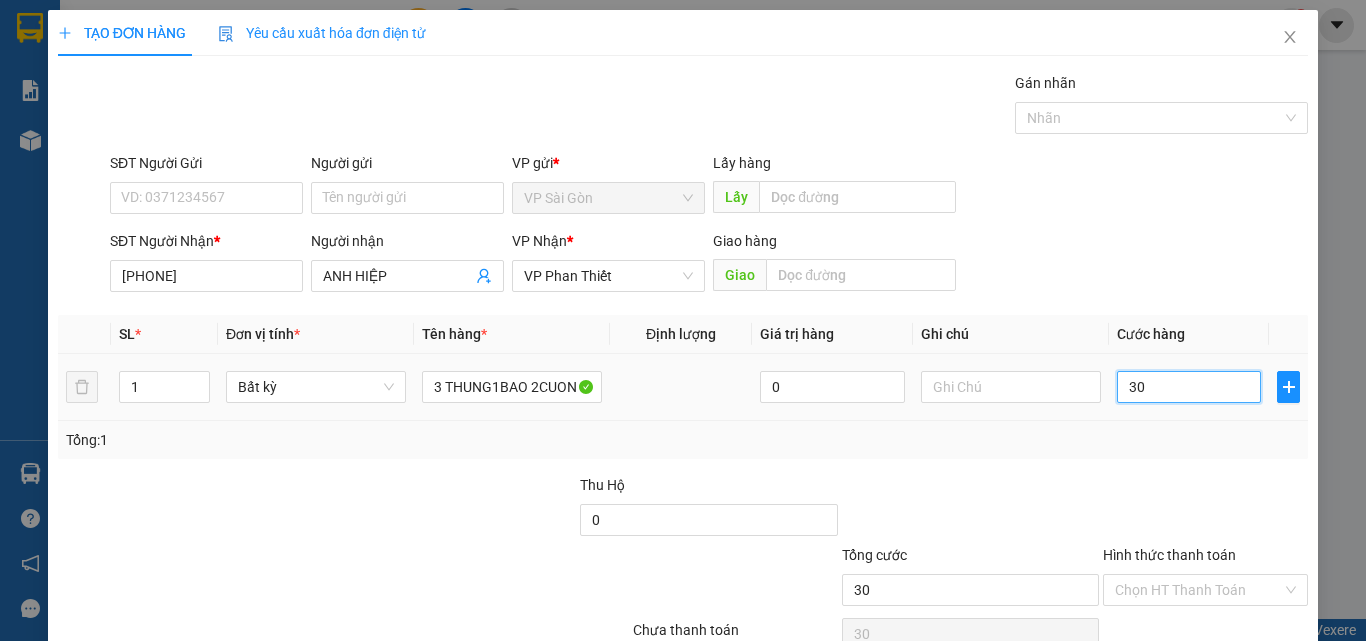 type on "300" 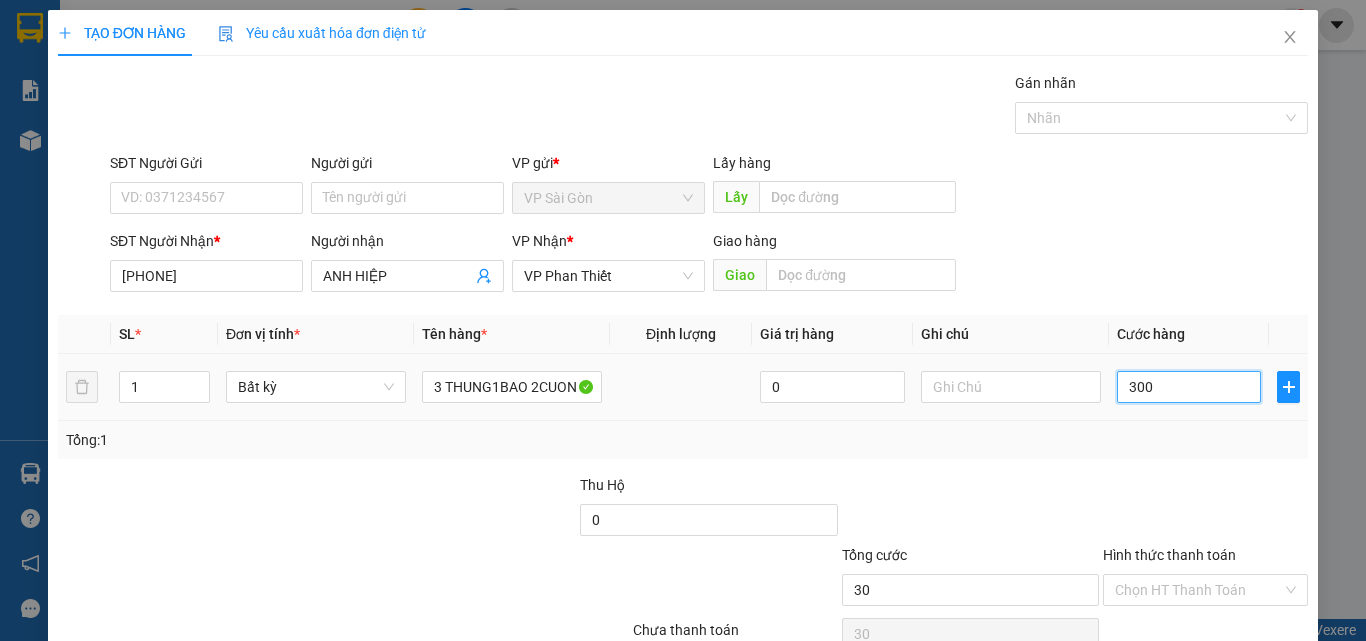 type on "300" 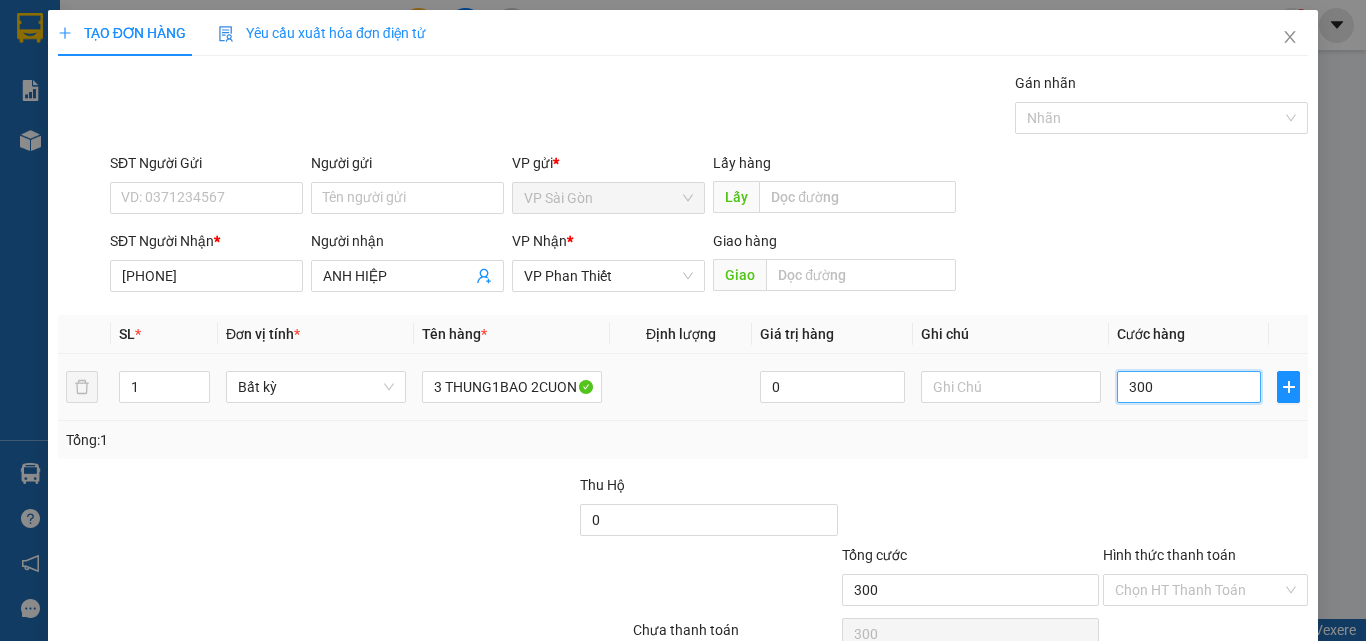 type on "3.000" 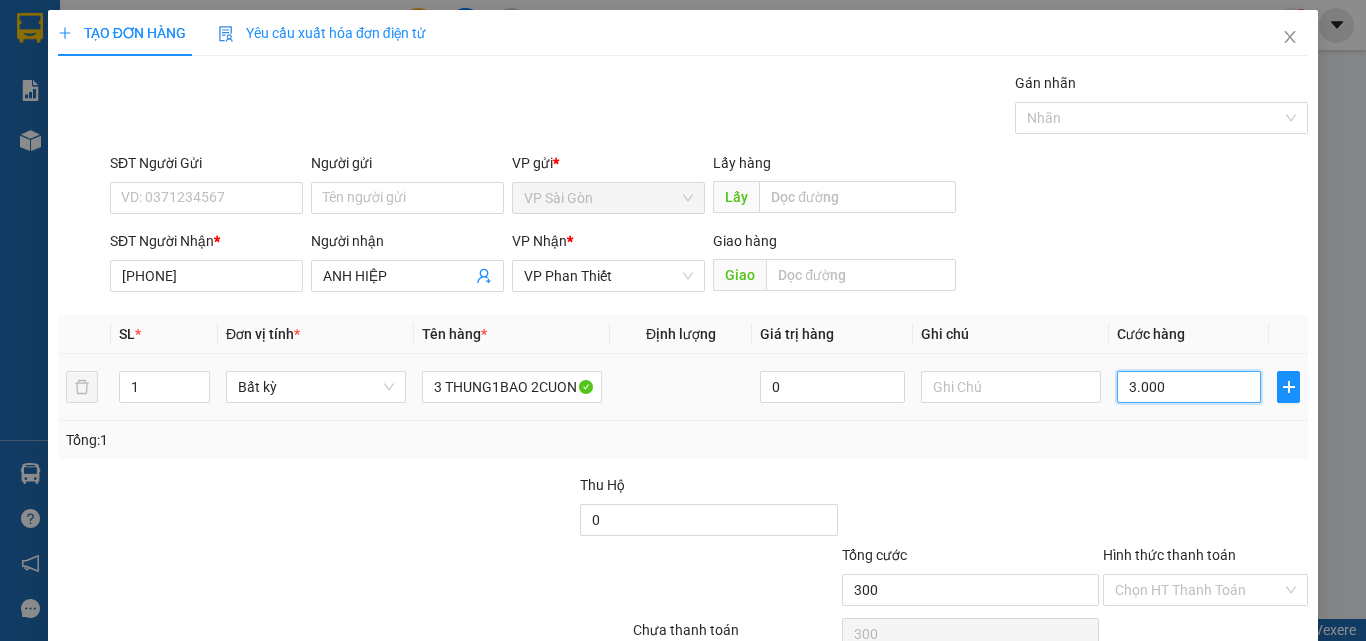 type on "3.000" 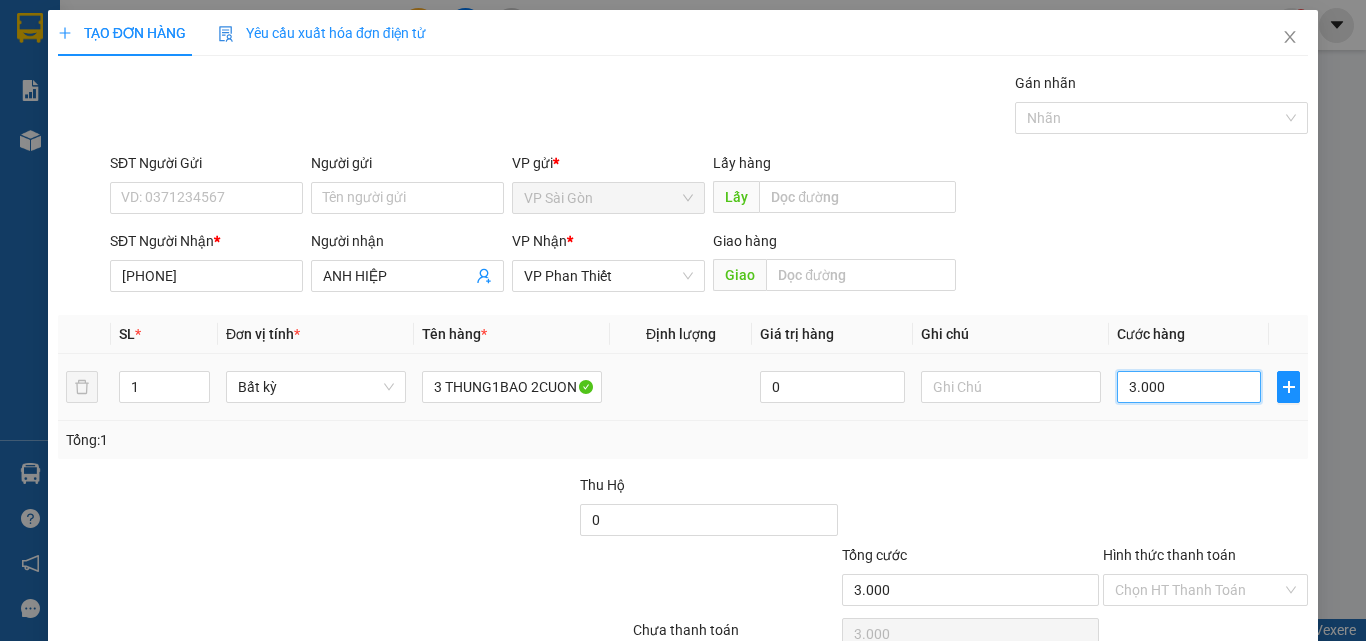 type on "30.000" 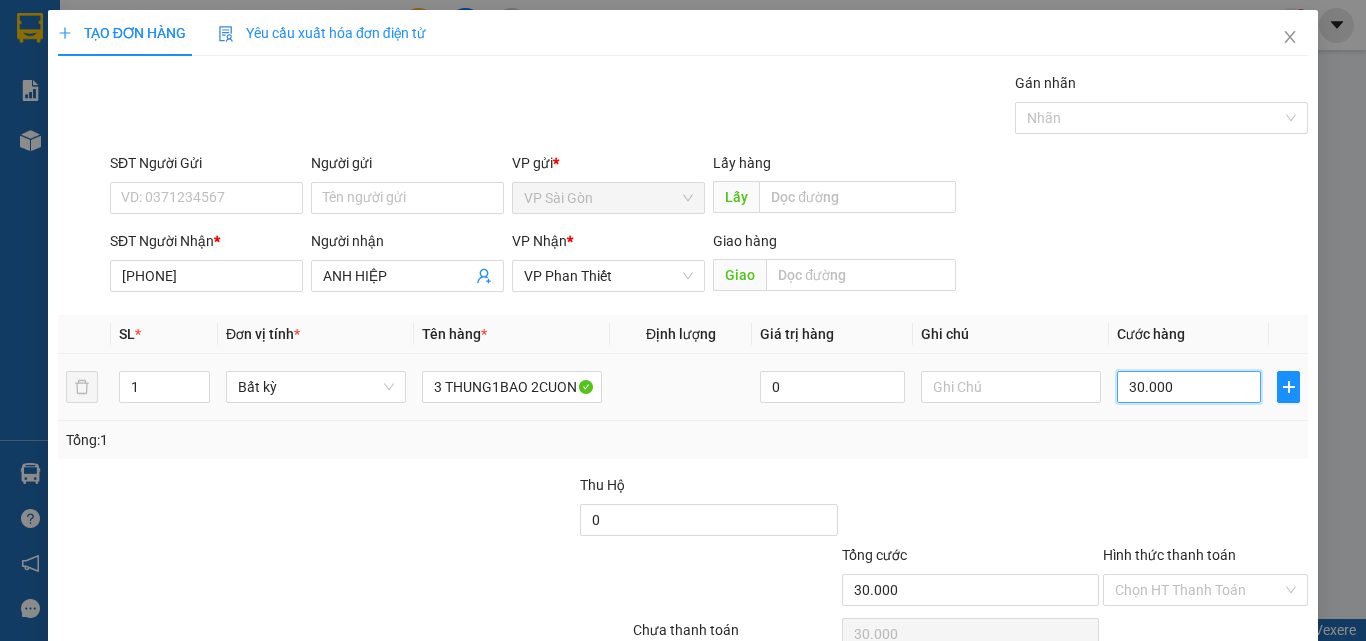 type on "300.000" 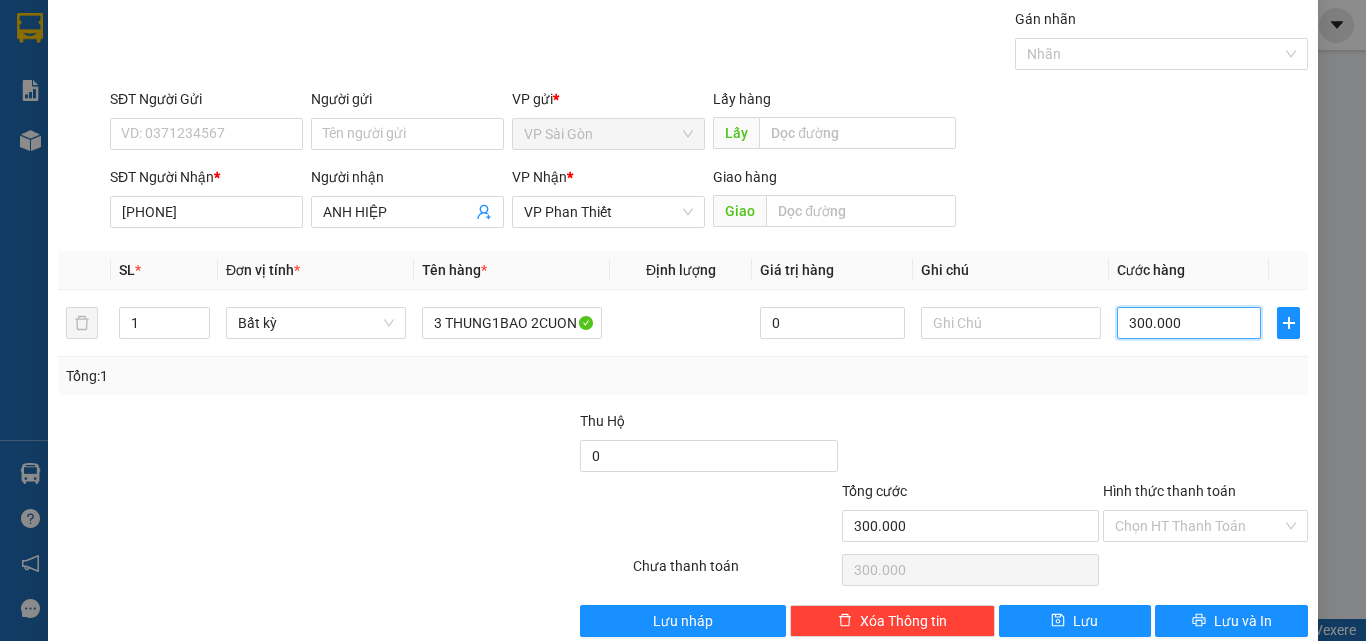 scroll, scrollTop: 99, scrollLeft: 0, axis: vertical 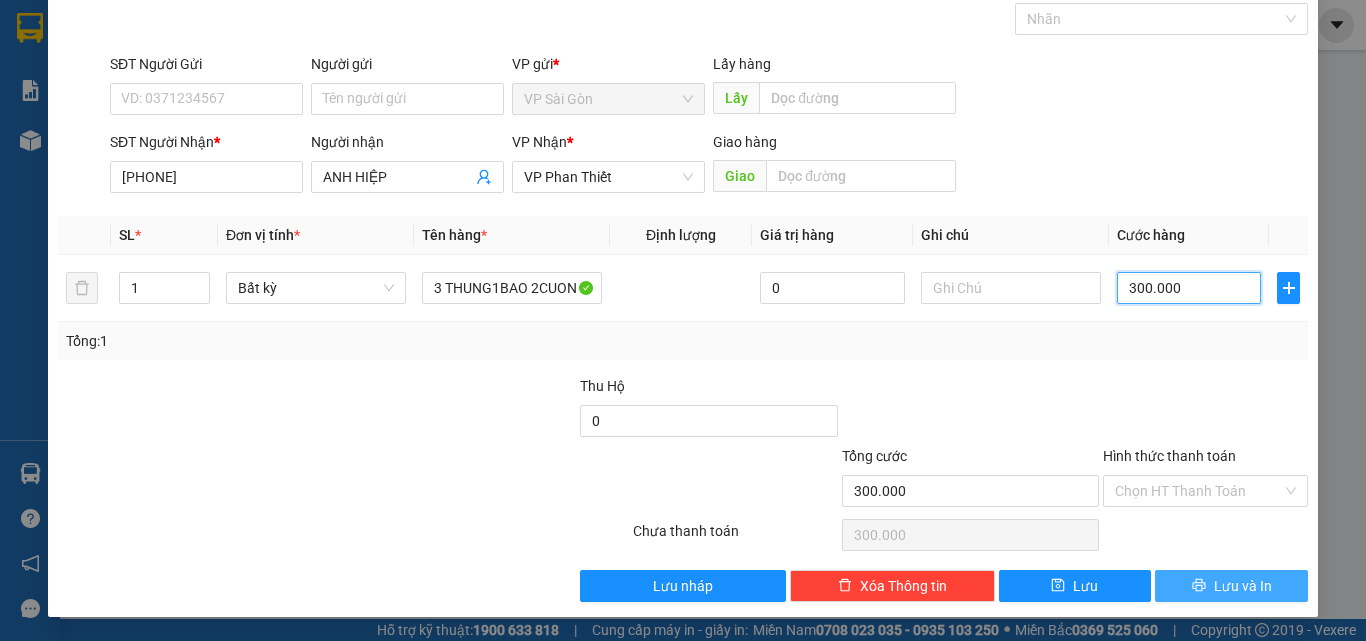 type on "300.000" 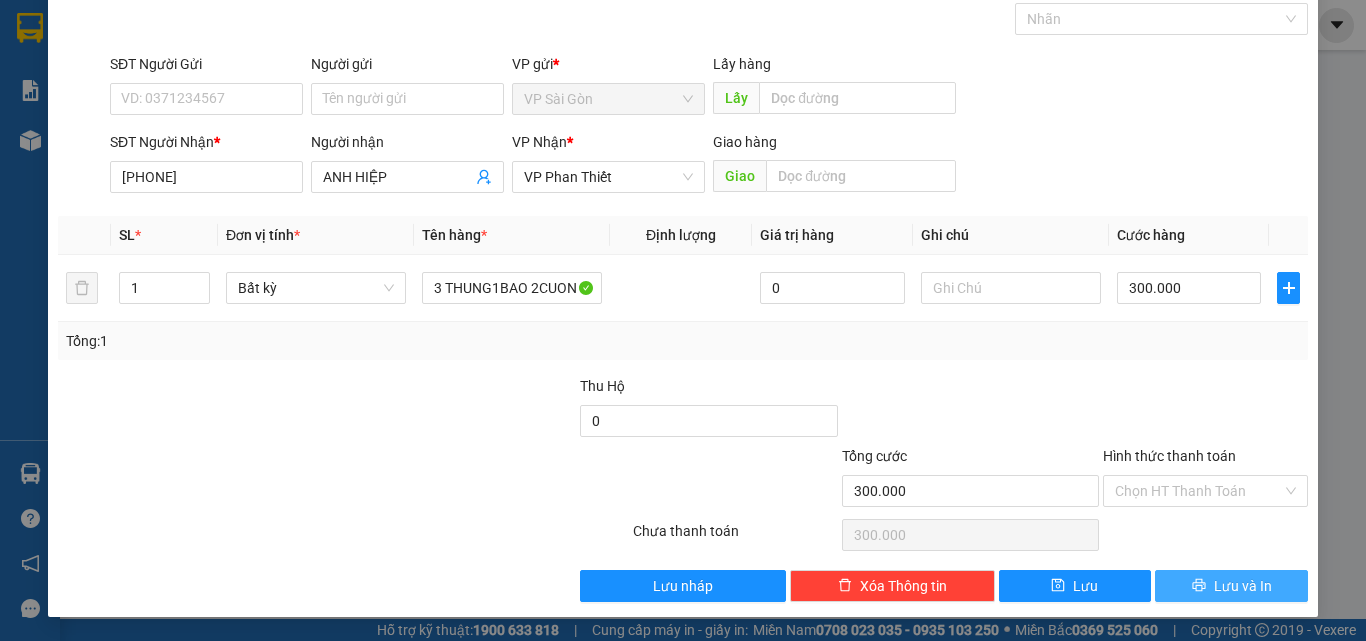 click on "Lưu và In" at bounding box center (1243, 586) 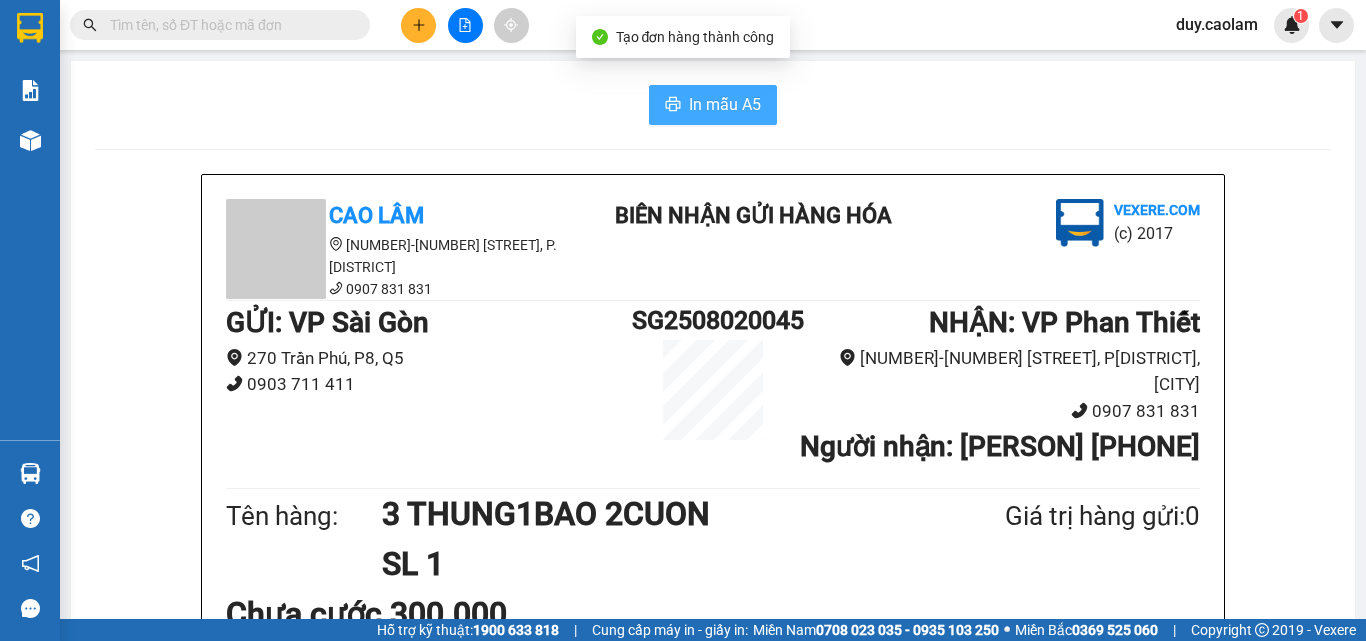 click on "In mẫu A5" at bounding box center [725, 104] 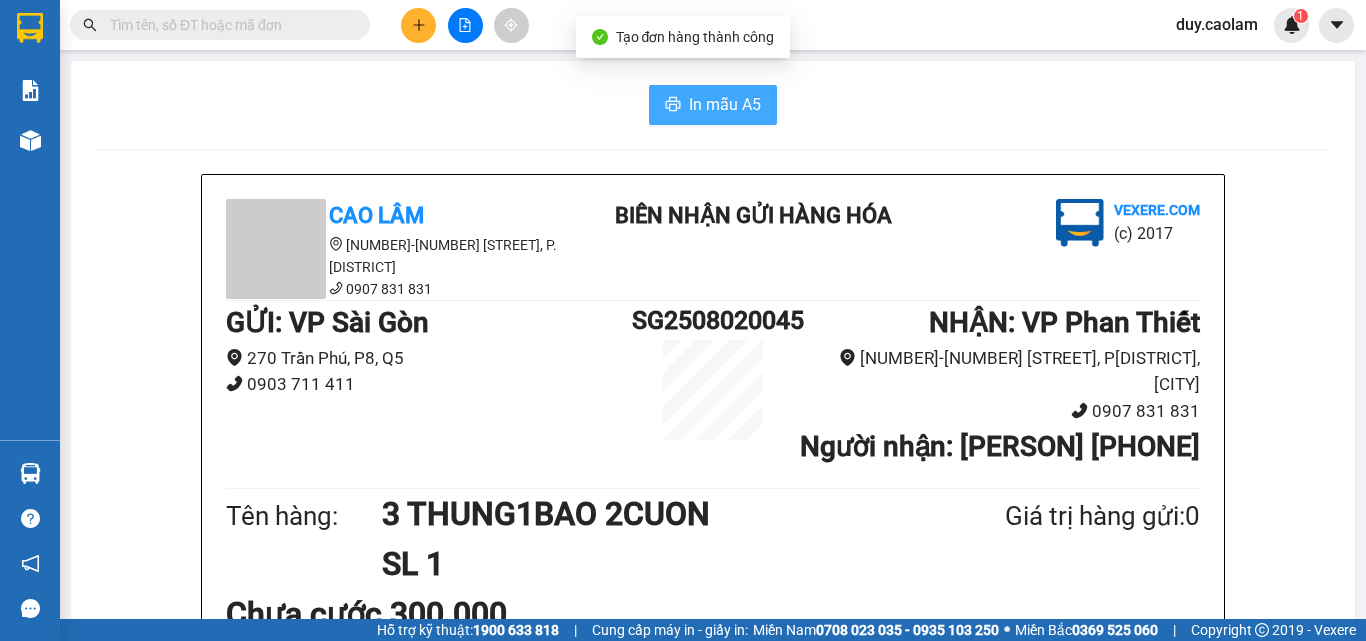scroll, scrollTop: 400, scrollLeft: 0, axis: vertical 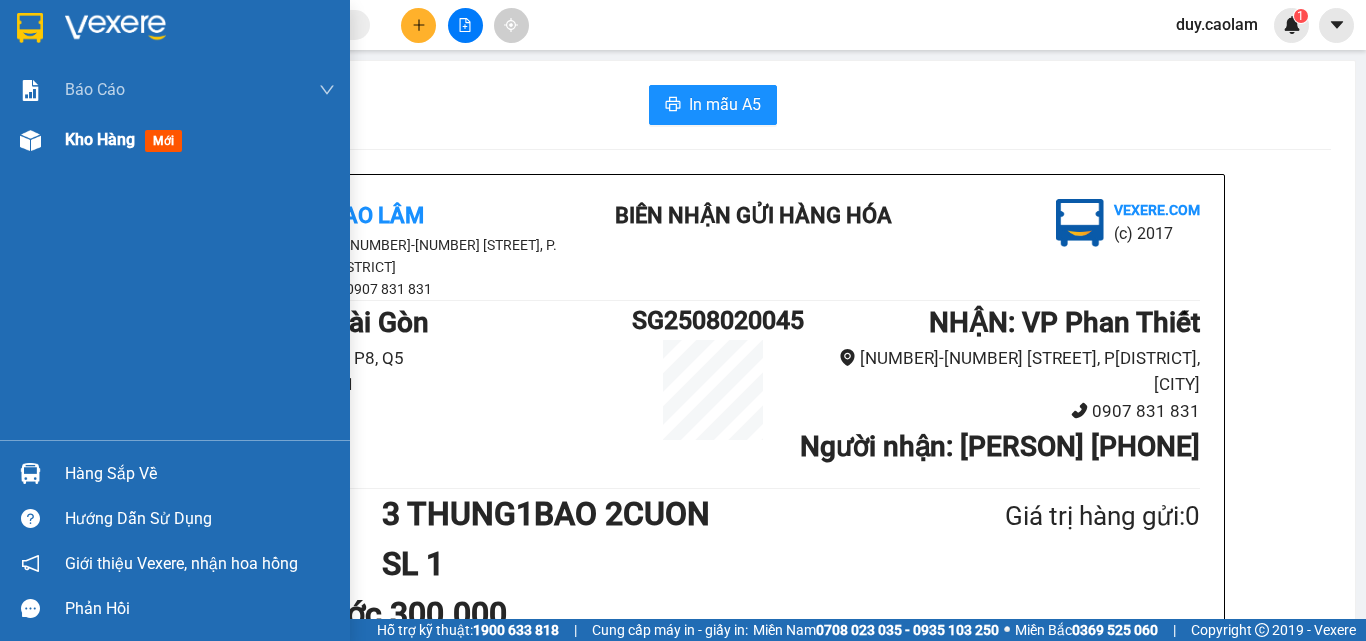 click on "Kho hàng mới" at bounding box center (175, 140) 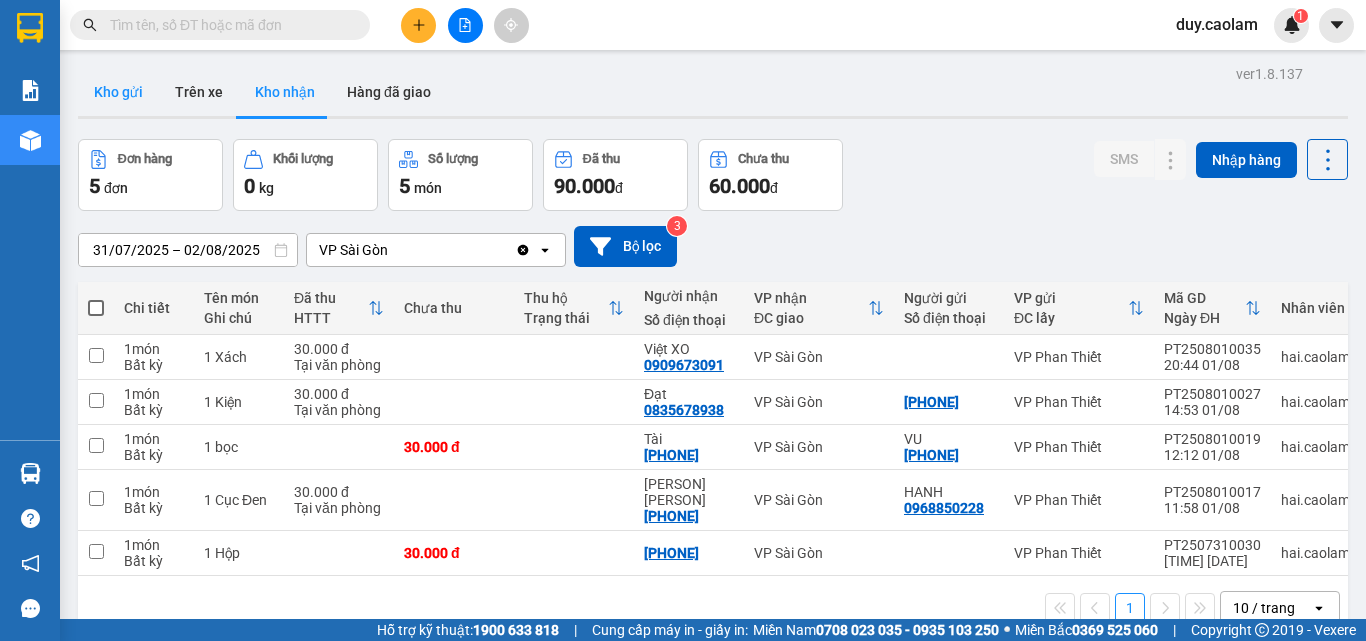 click on "Kho gửi" at bounding box center (118, 92) 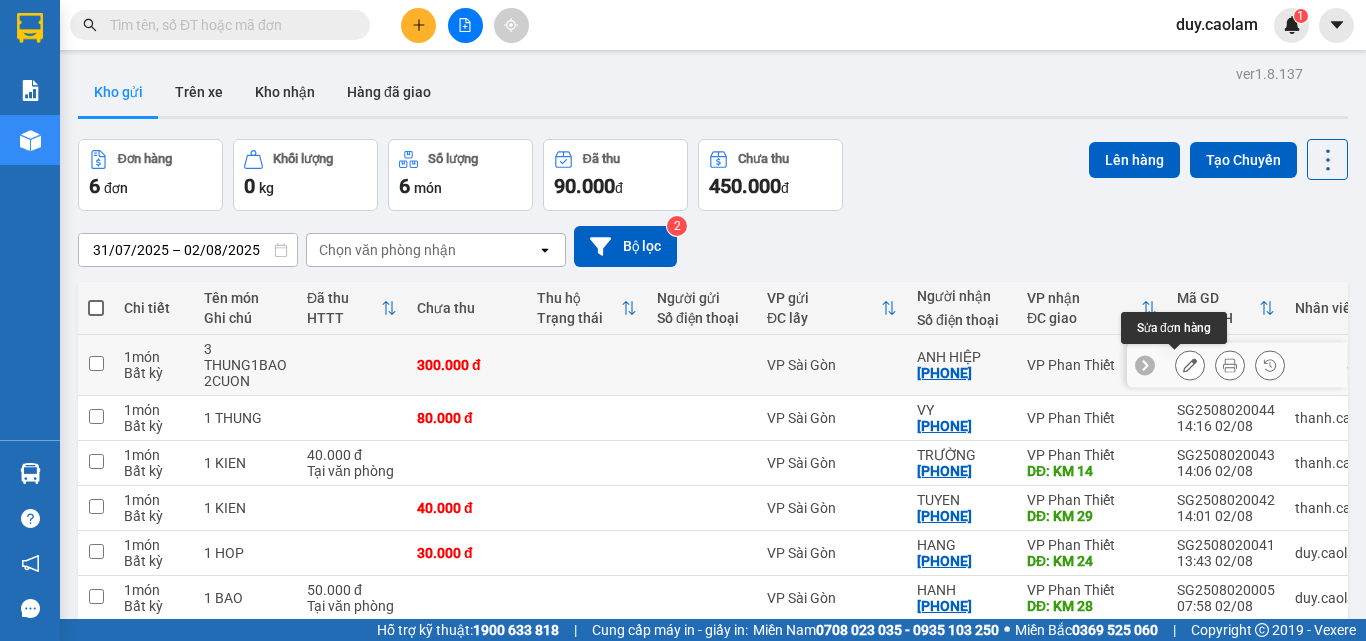 click at bounding box center (1190, 365) 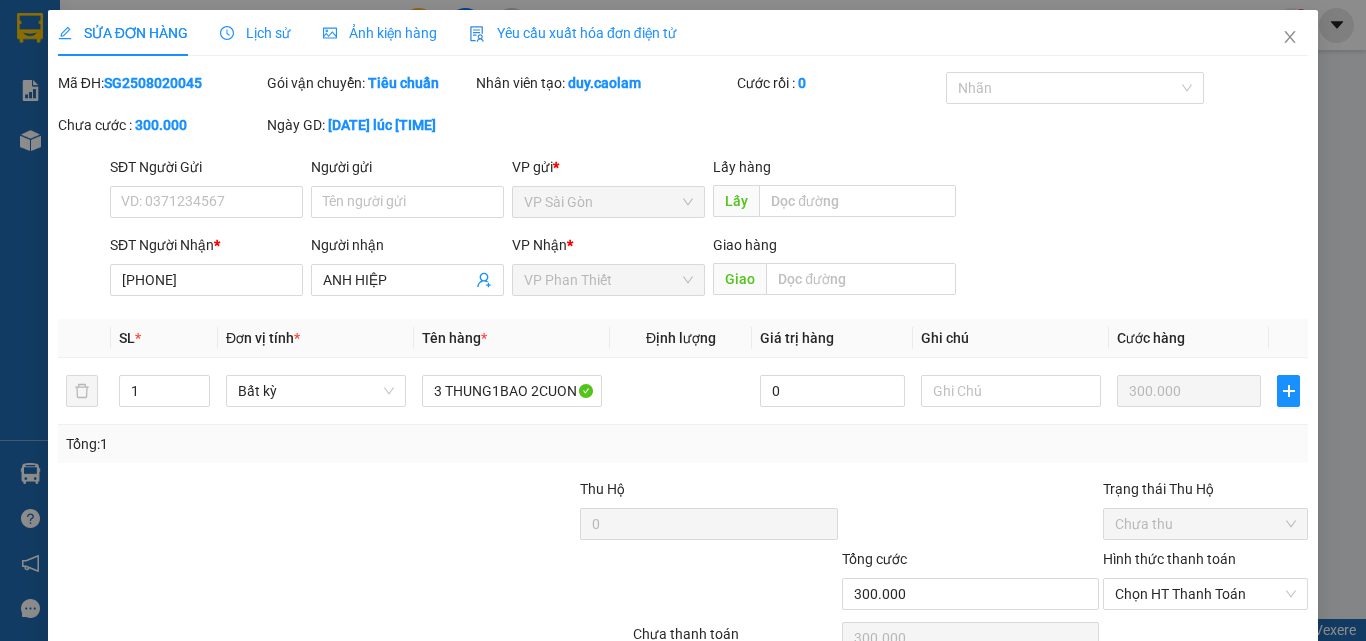 type on "[PHONE]" 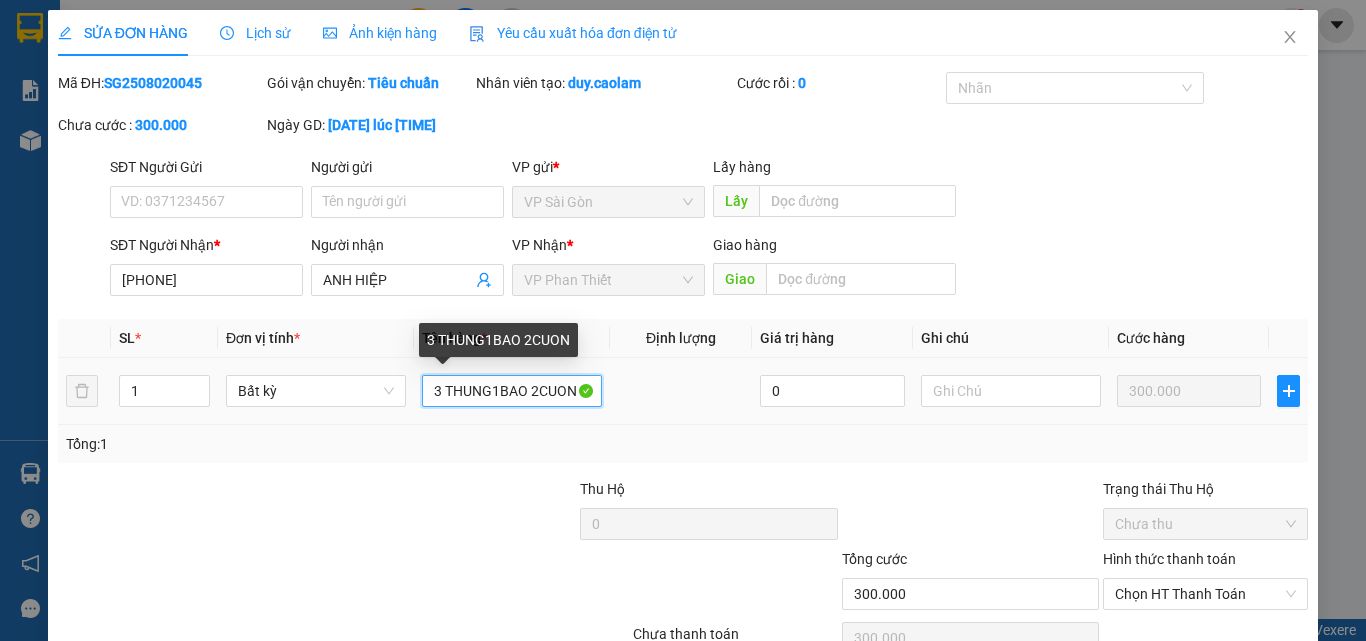 click on "3 THUNG1BAO 2CUON" at bounding box center [512, 391] 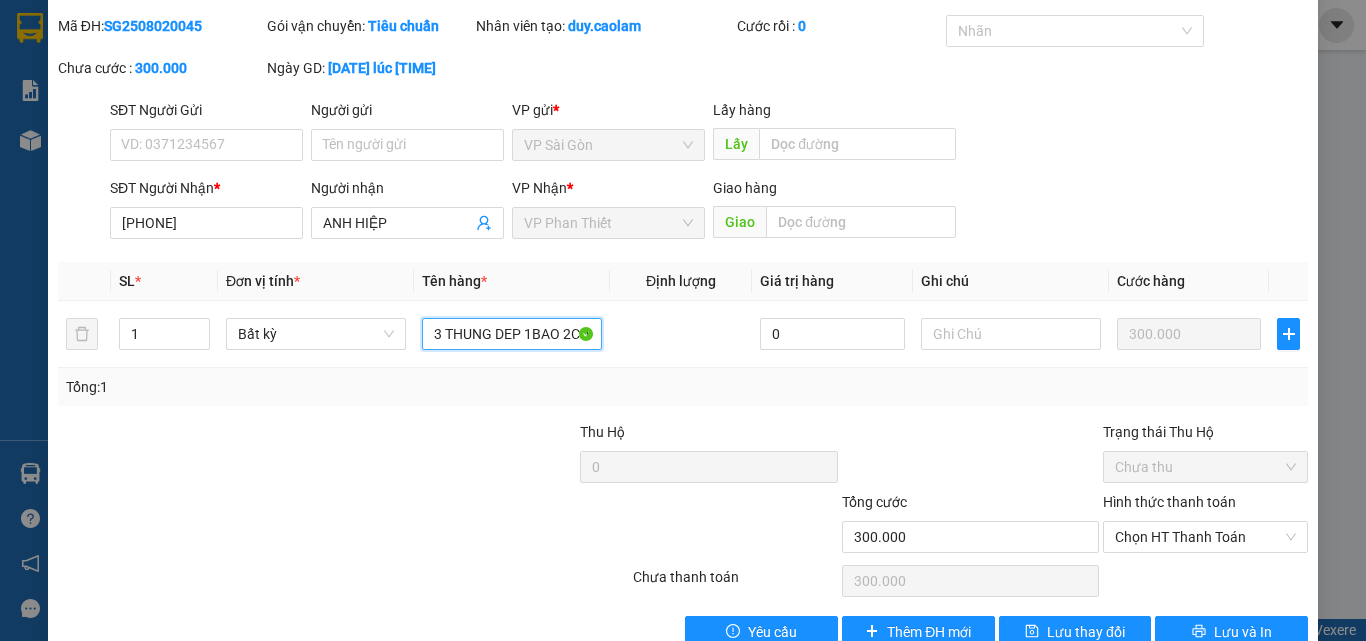 scroll, scrollTop: 103, scrollLeft: 0, axis: vertical 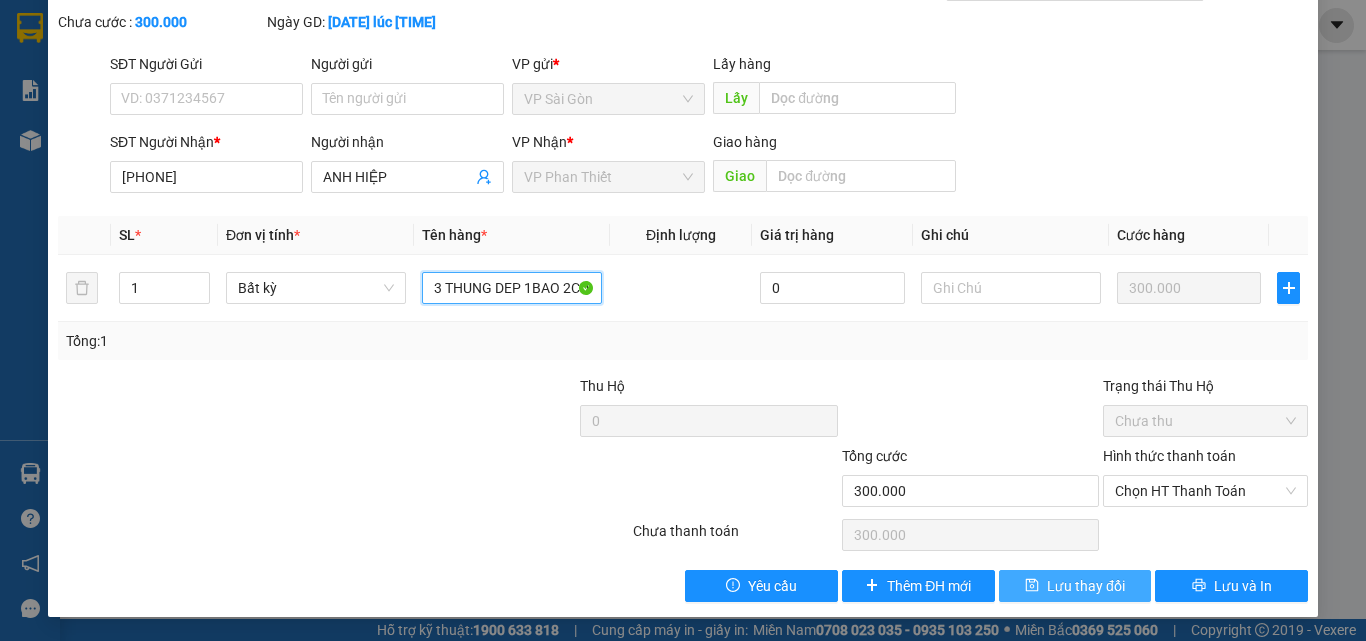 type on "3 THUNG DEP 1BAO 2CUON" 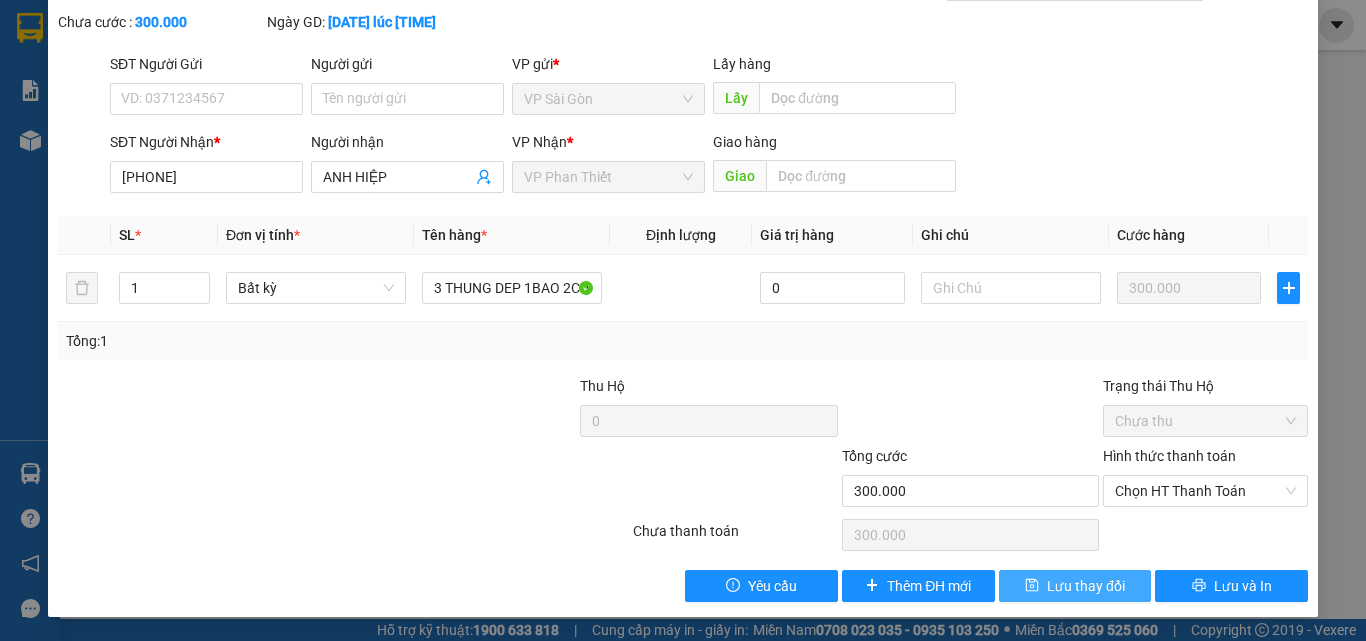 click on "Lưu thay đổi" at bounding box center [1086, 586] 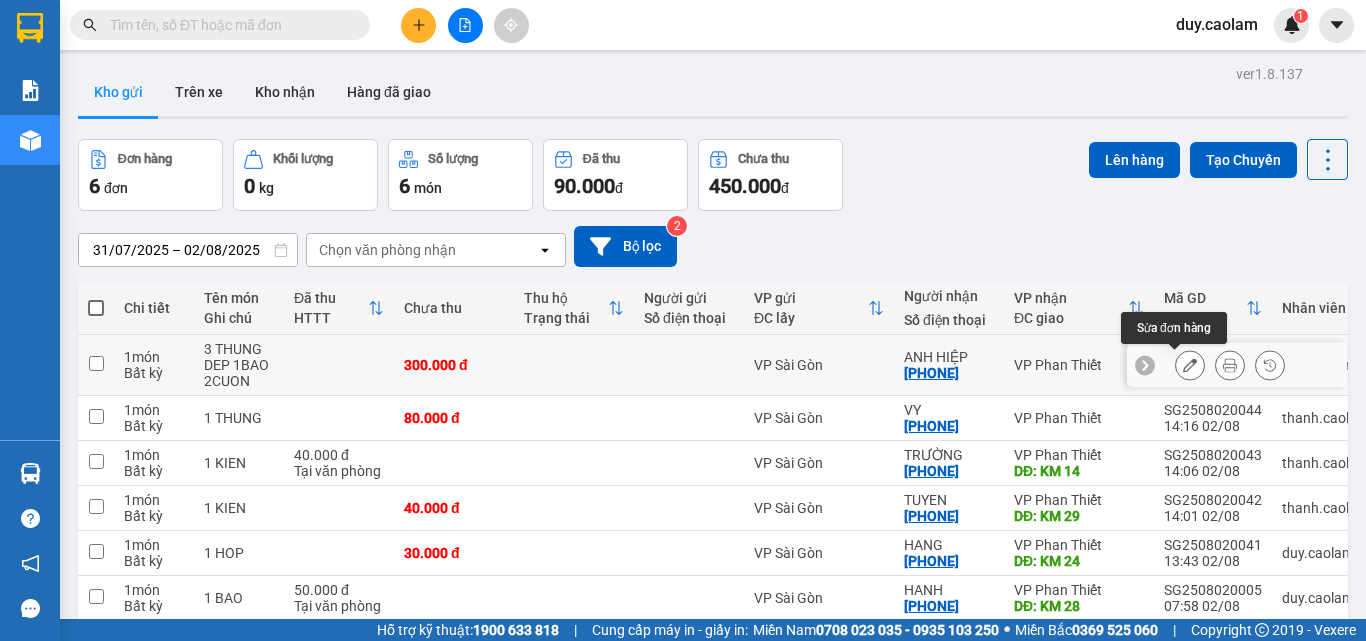 click at bounding box center [1190, 365] 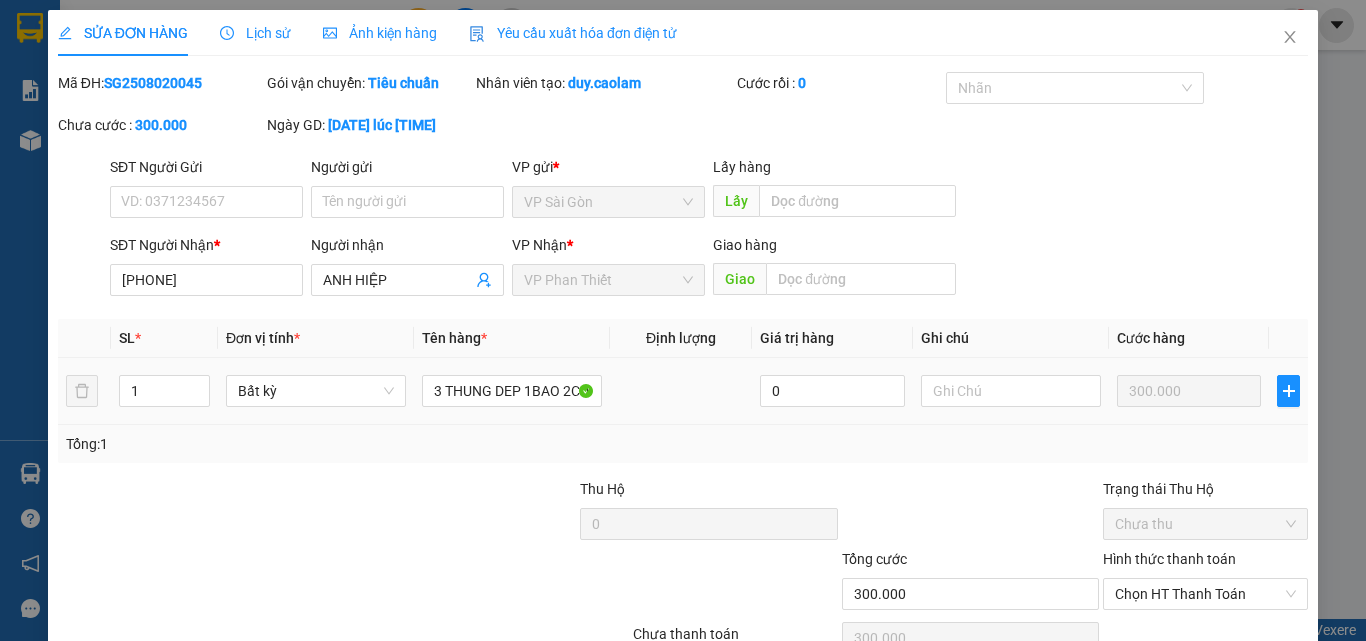 type on "[PHONE]" 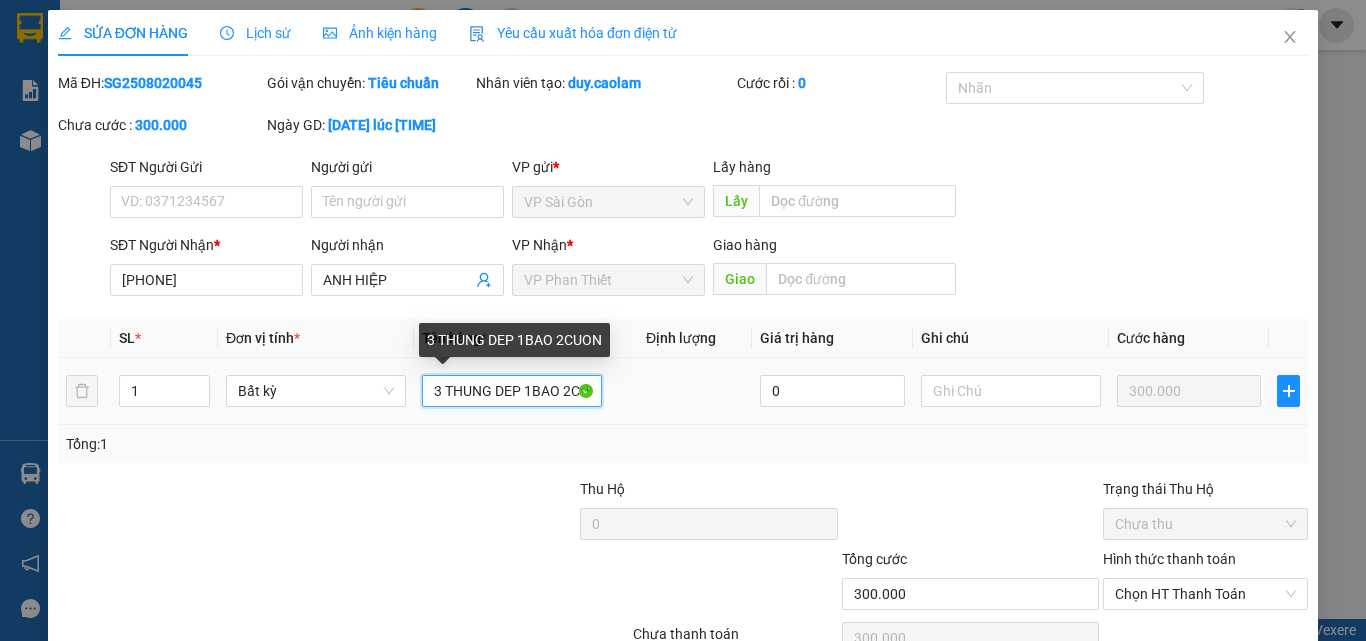 click on "3 THUNG DEP 1BAO 2CUON" at bounding box center (512, 391) 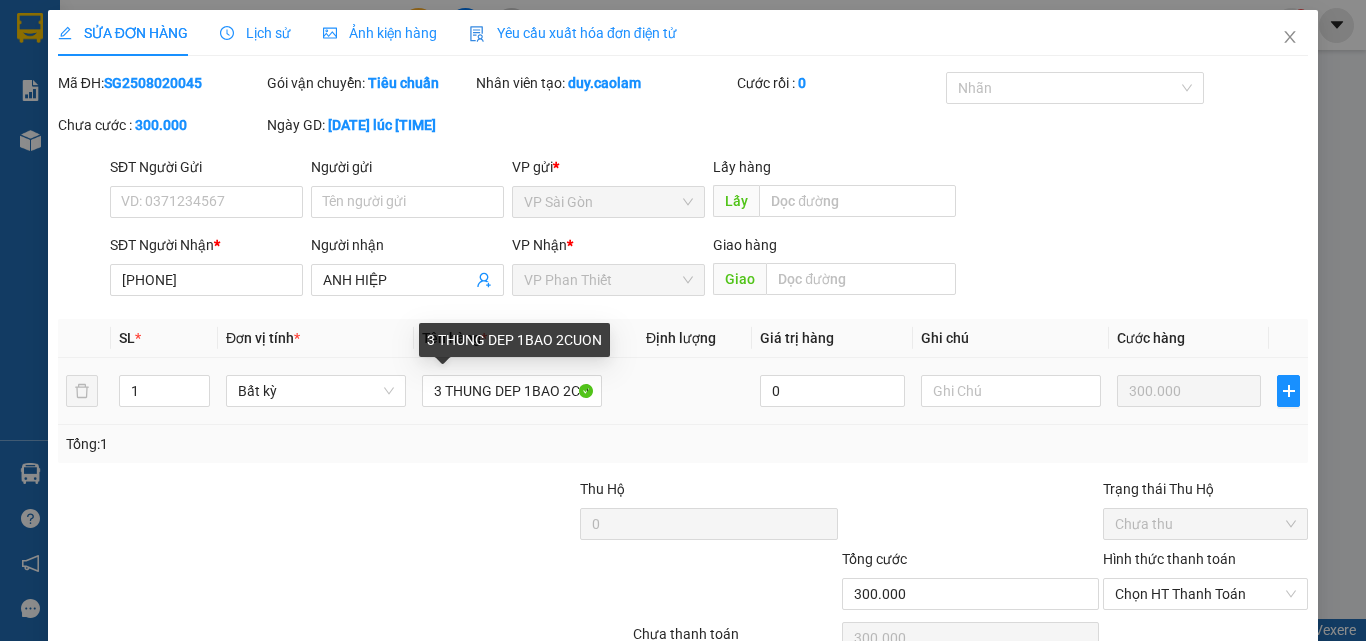 click on "3 THUNG DEP 1BAO 2CUON" at bounding box center [514, 340] 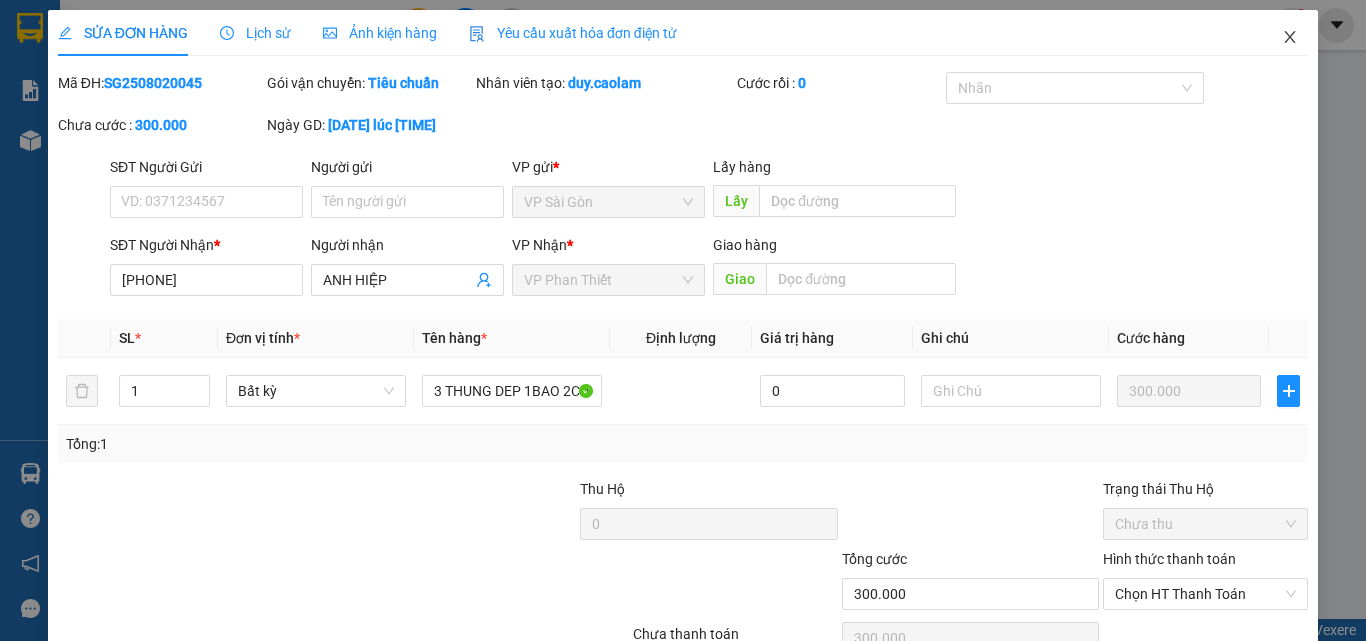 click 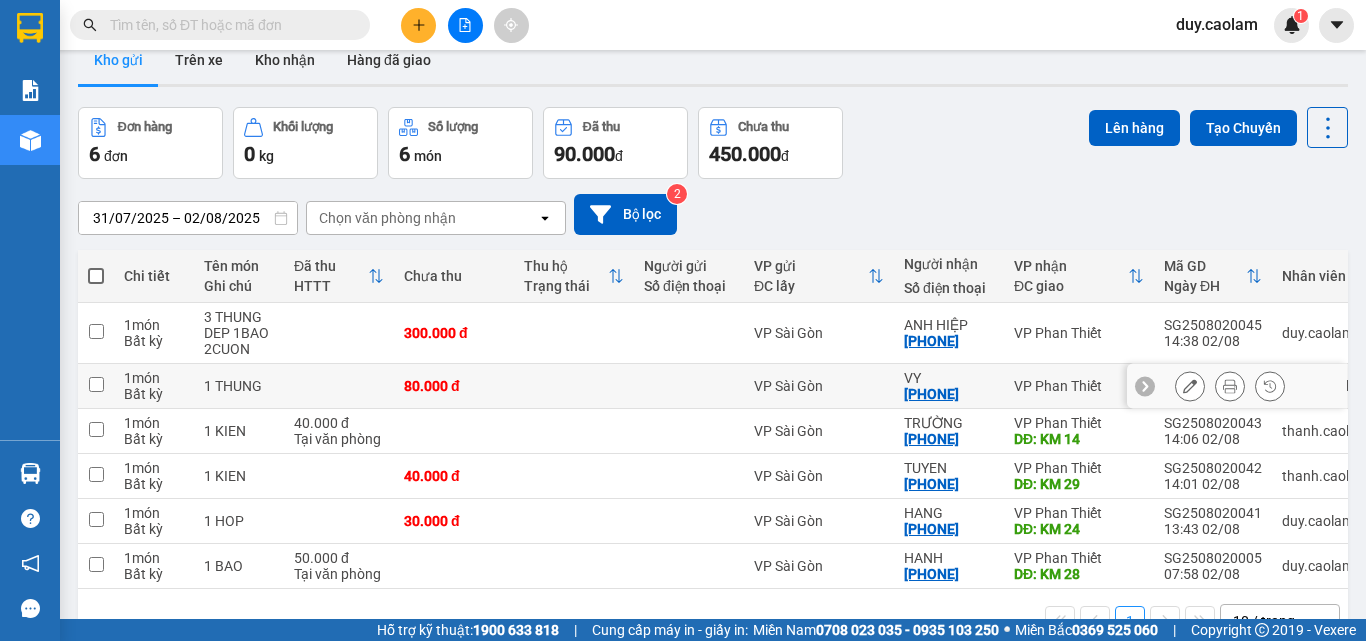 scroll, scrollTop: 0, scrollLeft: 0, axis: both 